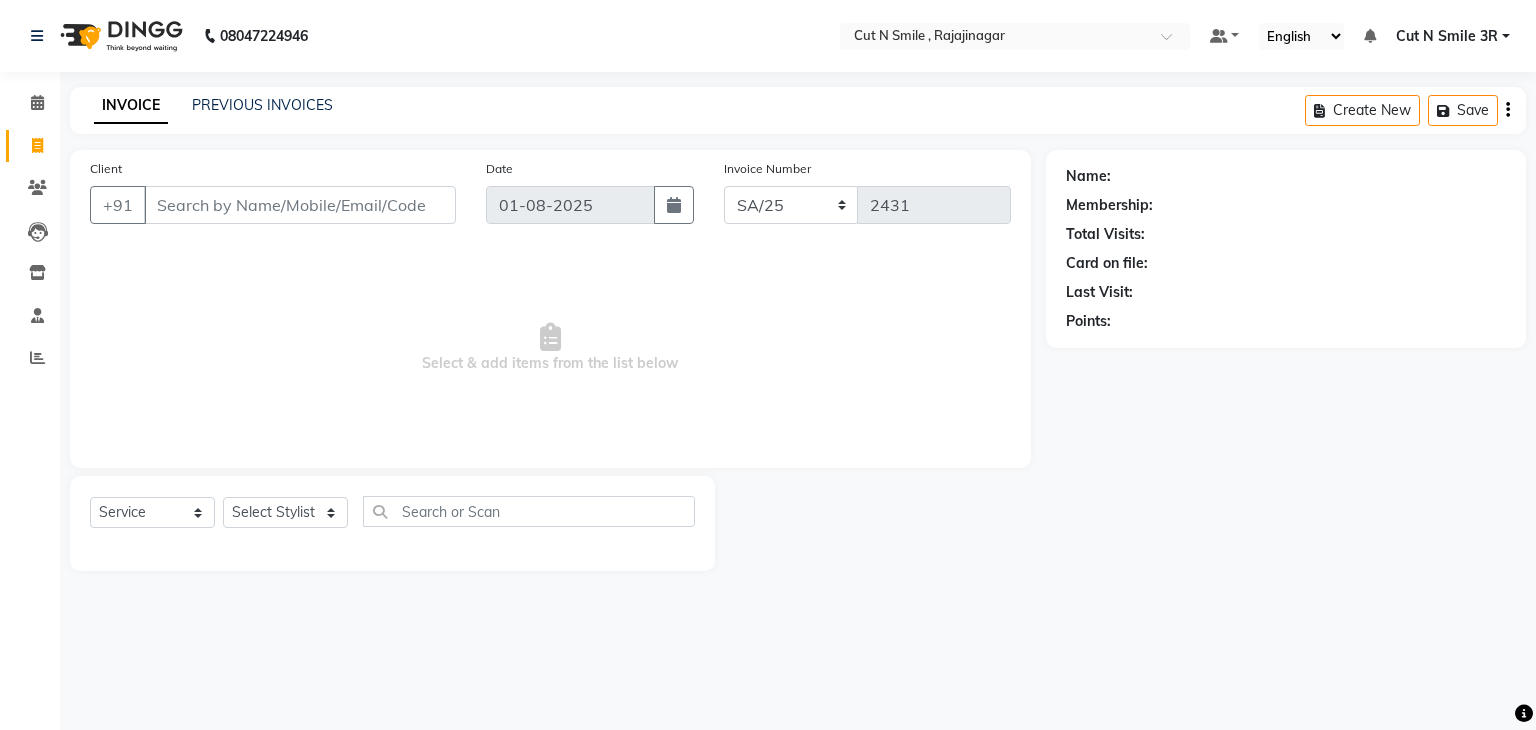 select on "7181" 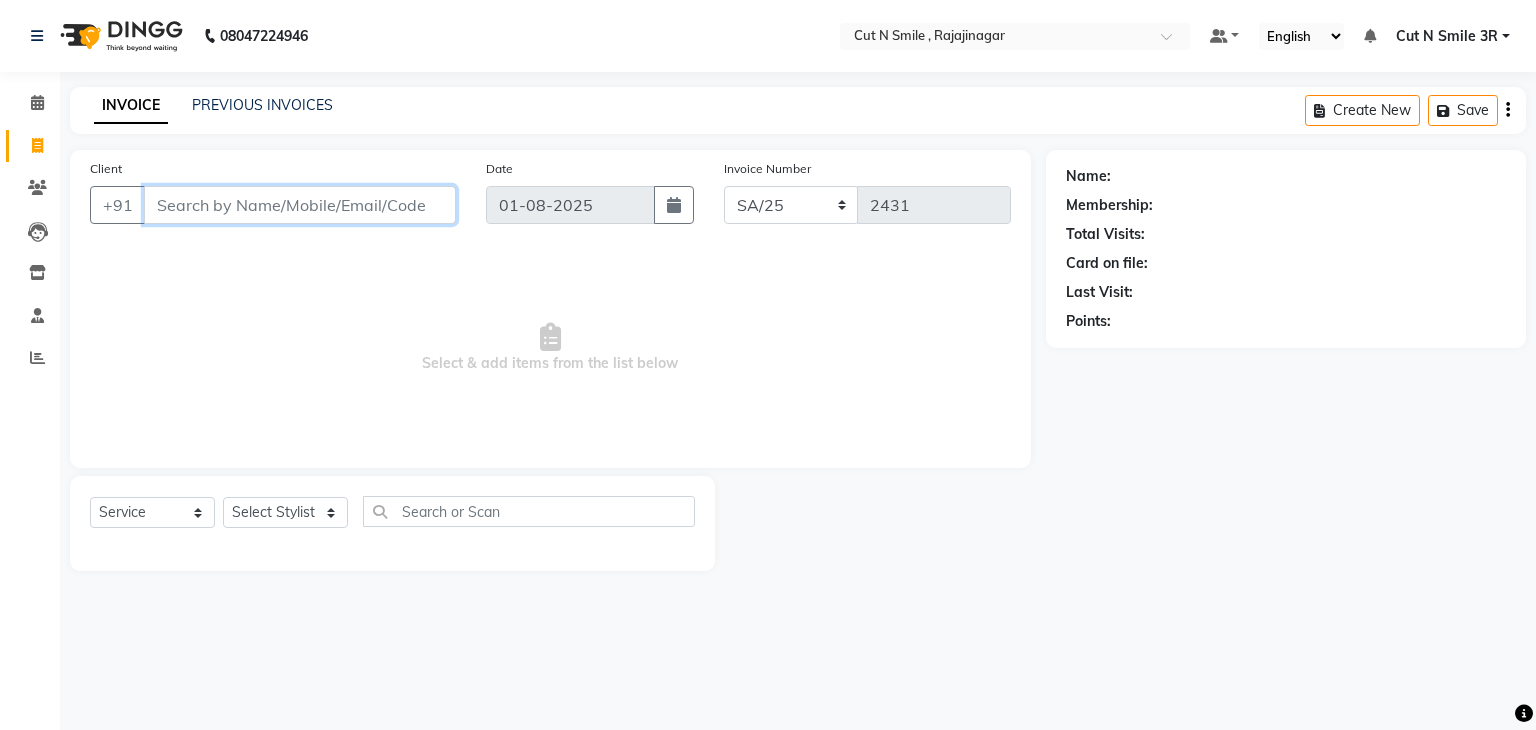 click on "Client" at bounding box center (300, 205) 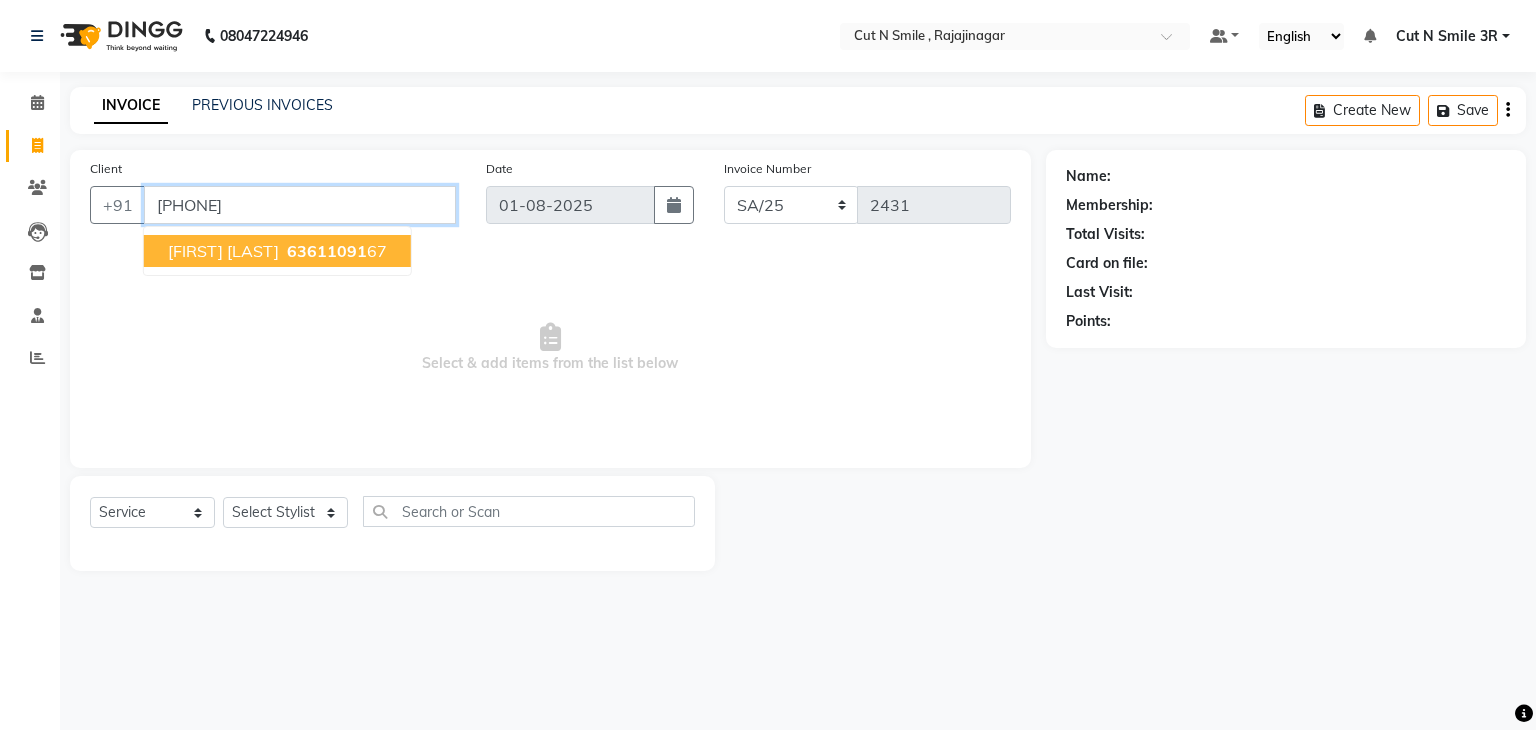 type on "[PHONE]" 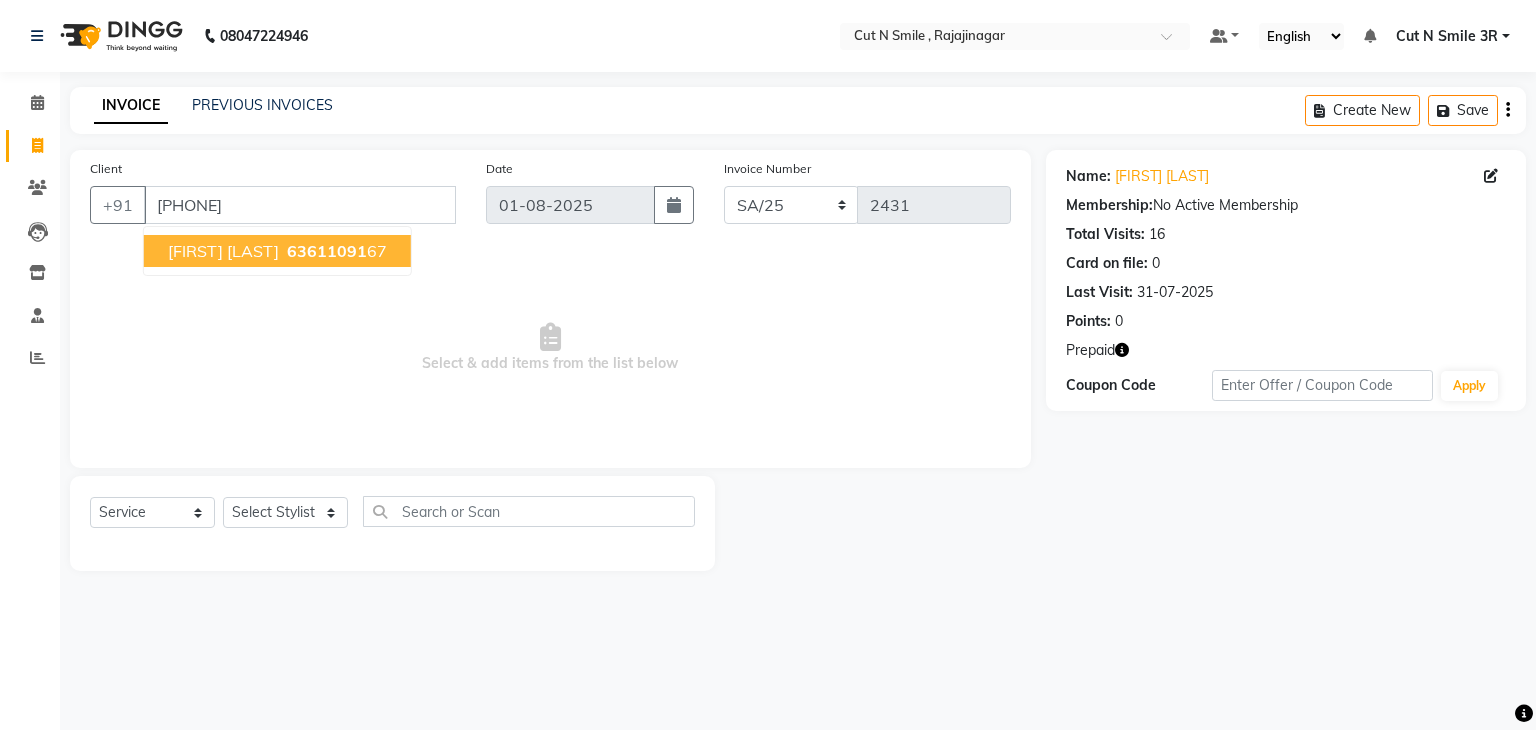 click on "63611091" at bounding box center [327, 251] 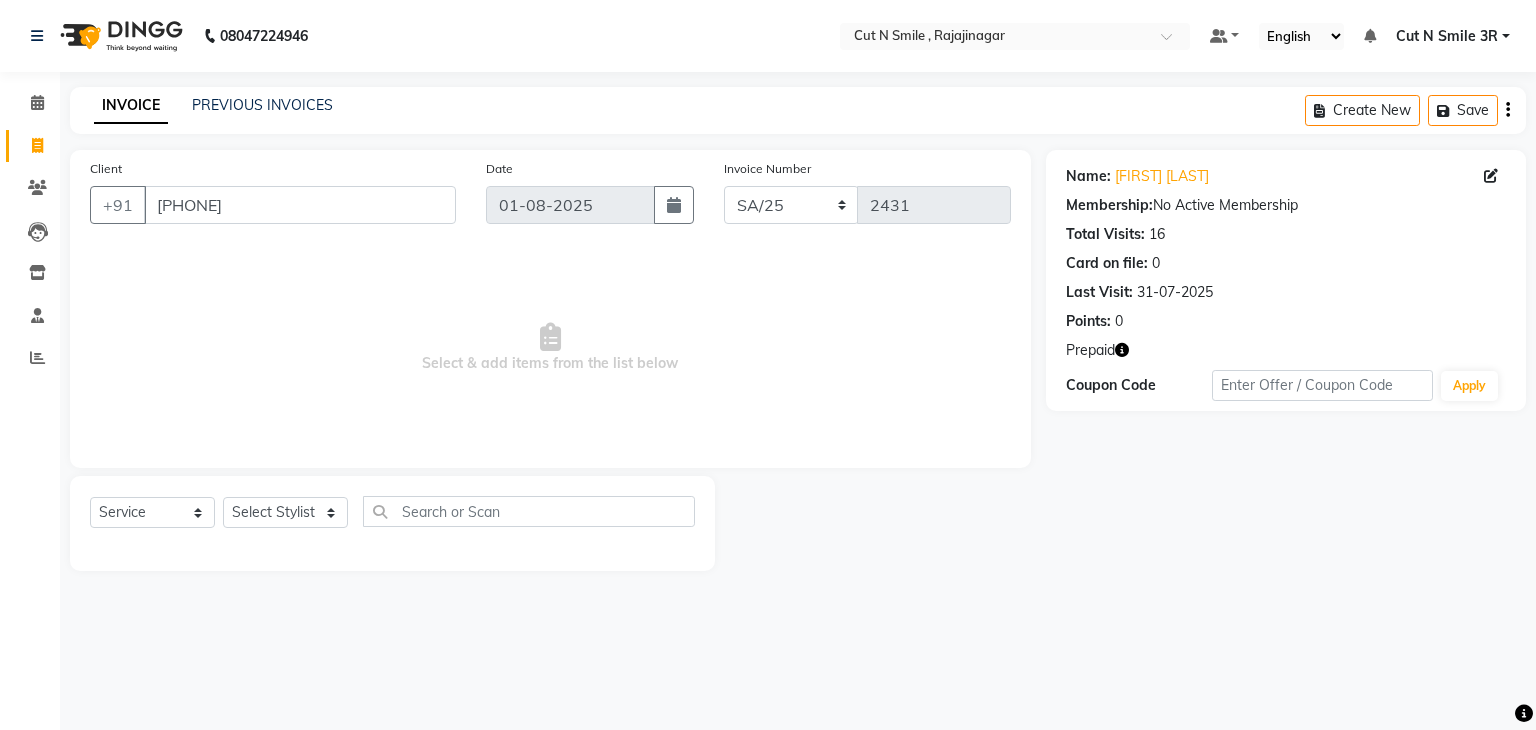 click 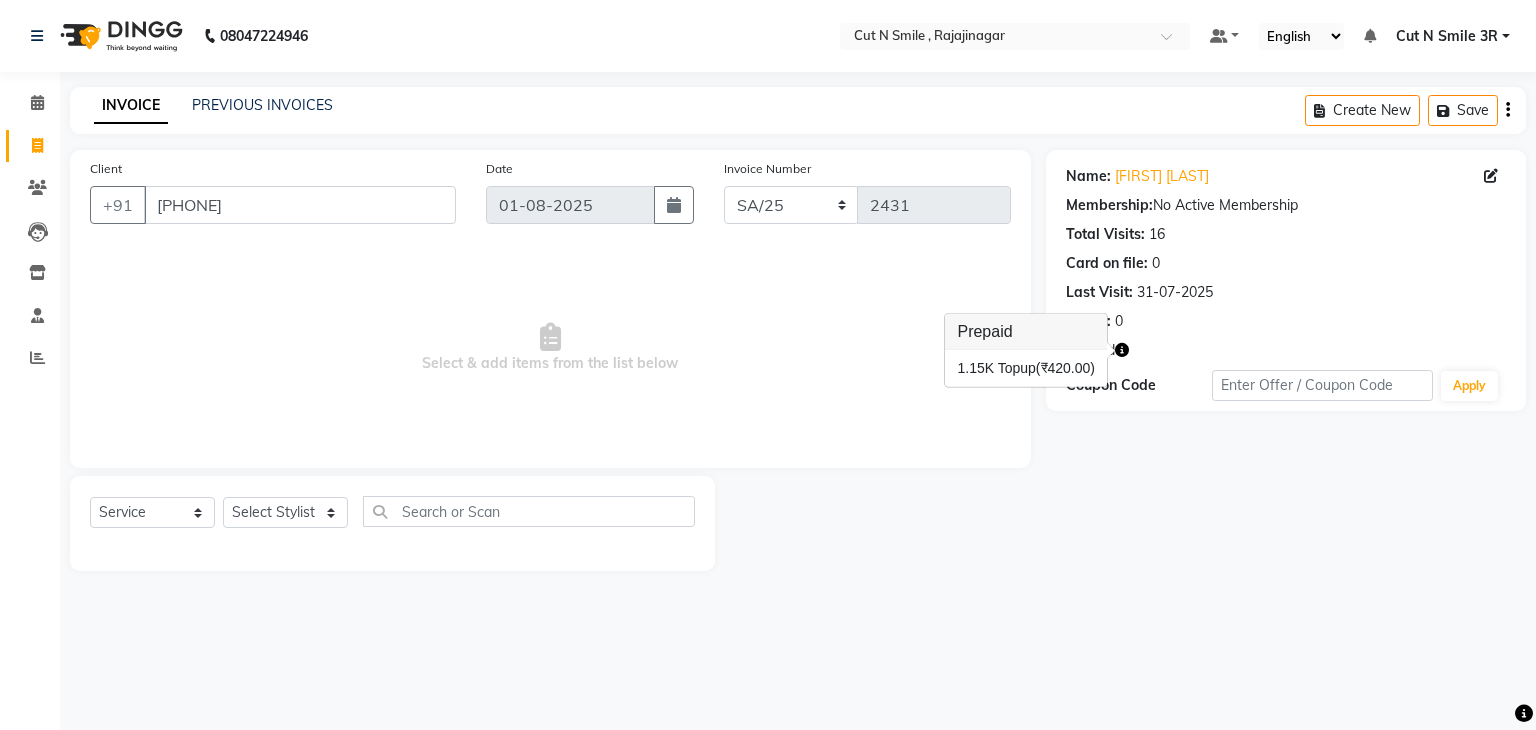 click on "Name: [FIRST] [LAST] Membership: No Active Membership Total Visits: 16 Card on file: 0 Last Visit: [DATE] Points: 0 Prepaid Coupon Code Apply" 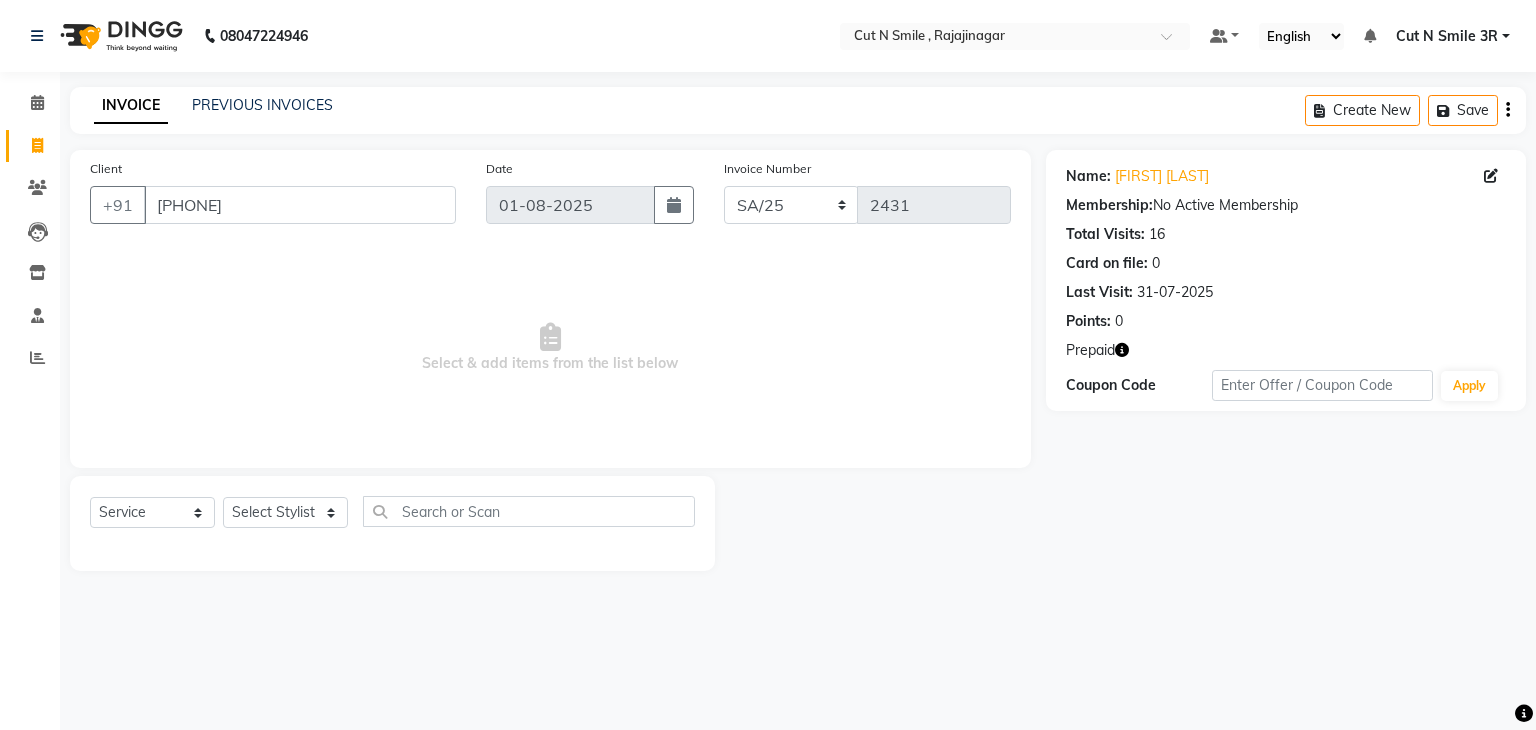 click 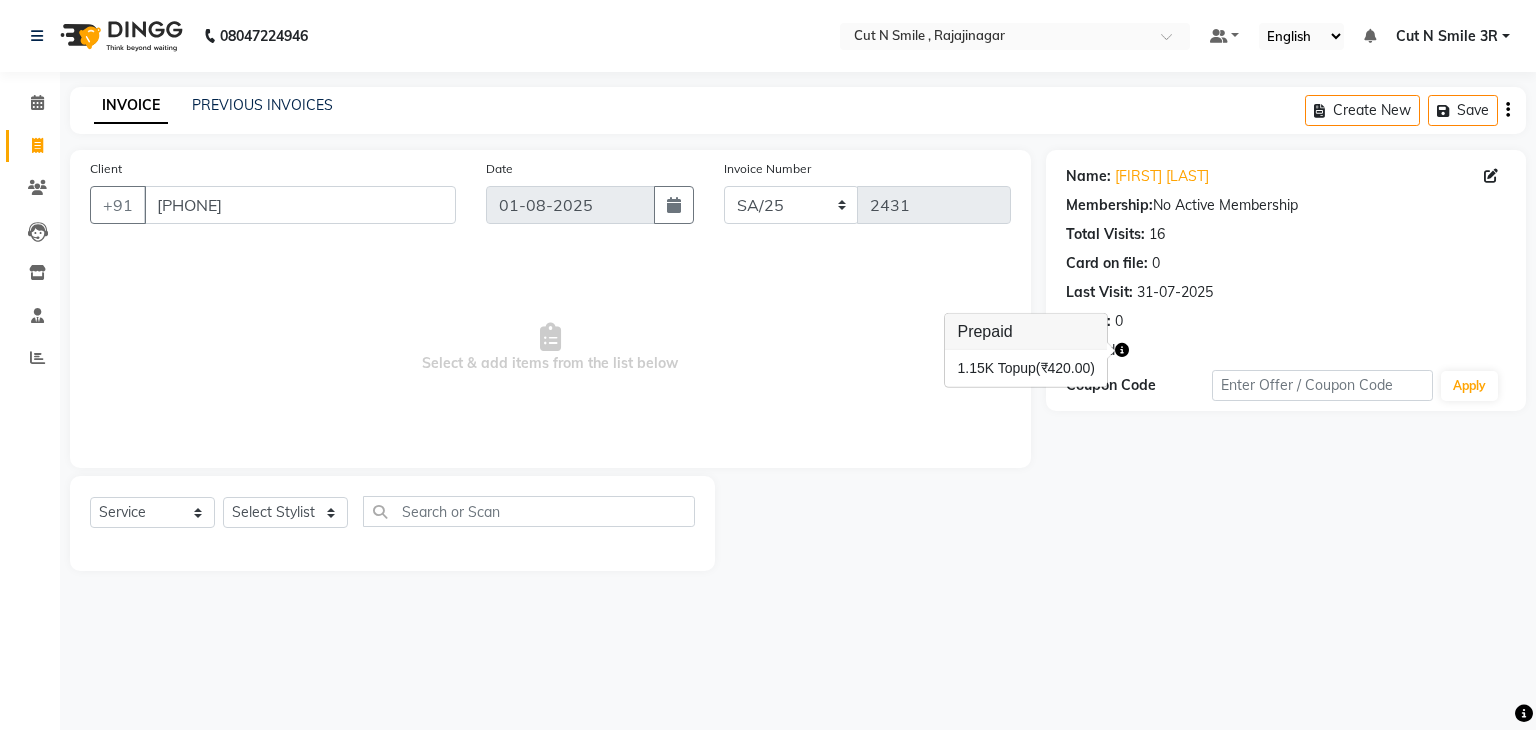 click on "Select  Service  Product  Membership  Package Voucher Prepaid Gift Card" 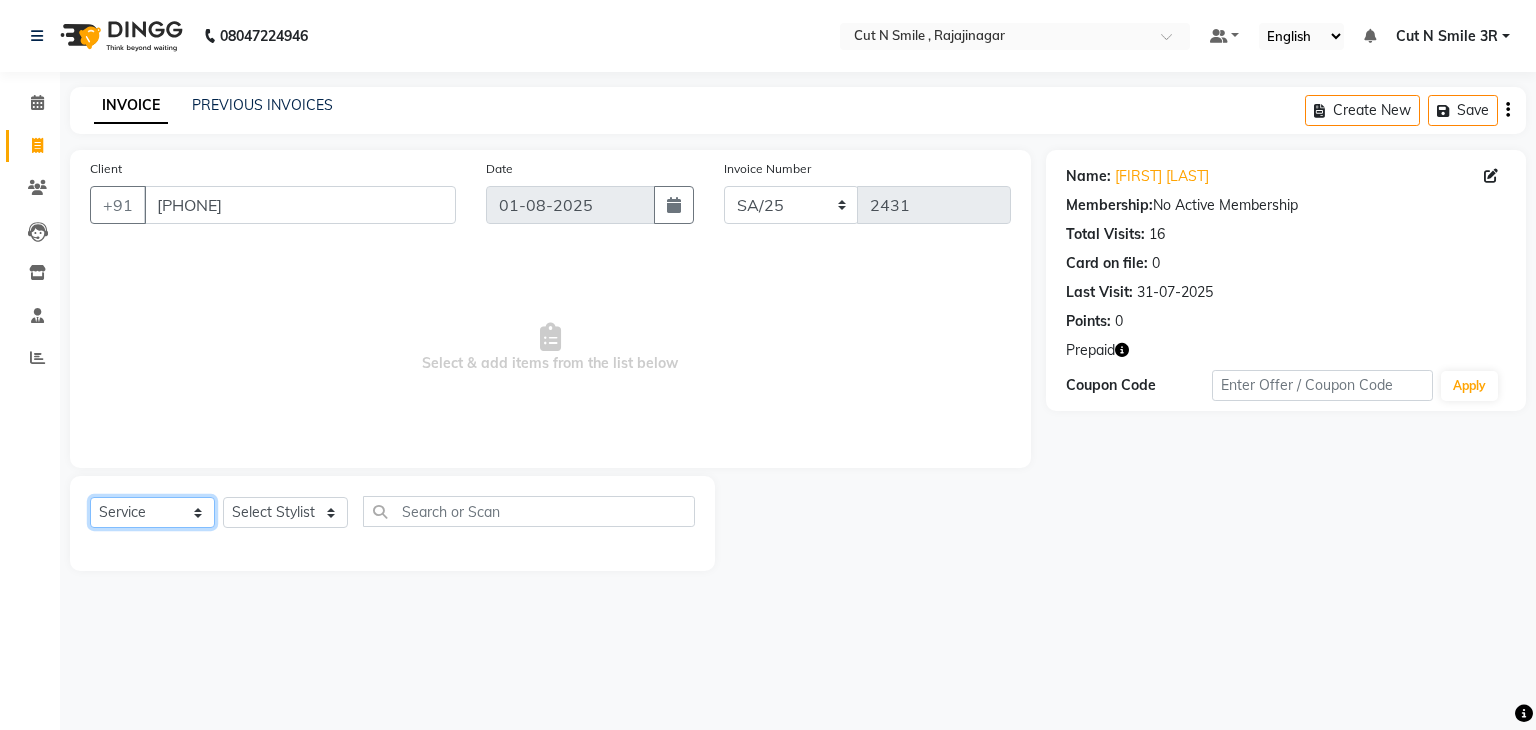 click on "Select  Service  Product  Membership  Package Voucher Prepaid Gift Card" 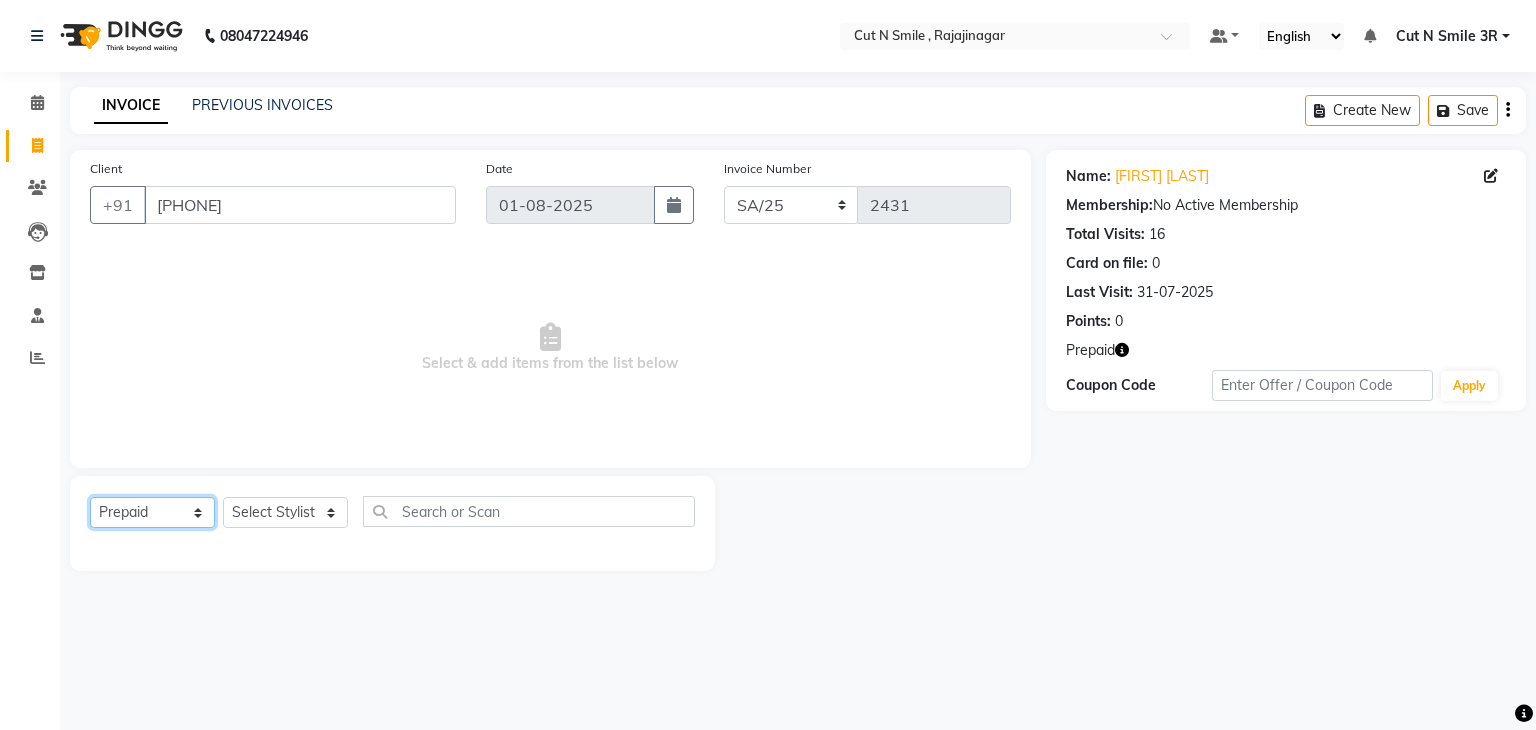 click on "Select  Service  Product  Membership  Package Voucher Prepaid Gift Card" 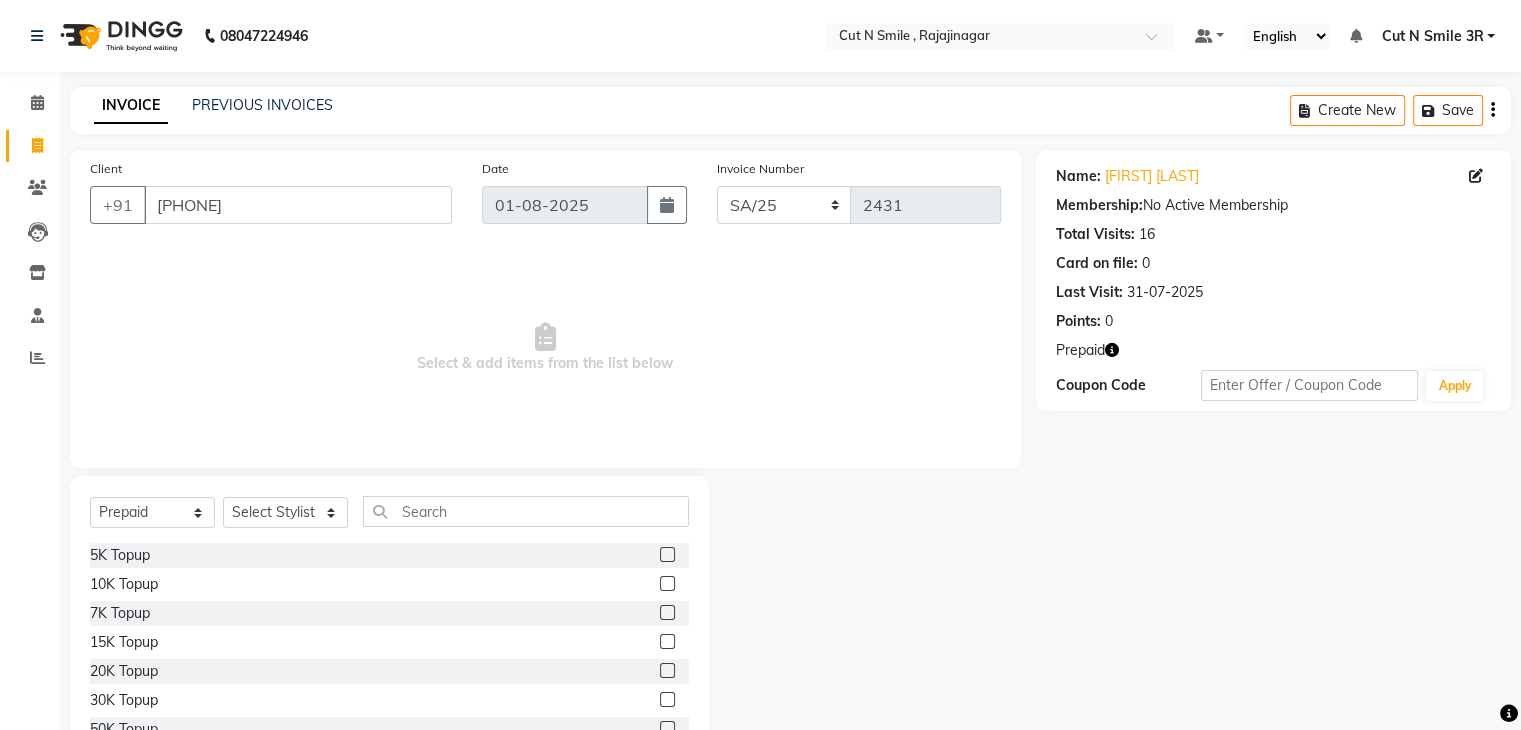 click 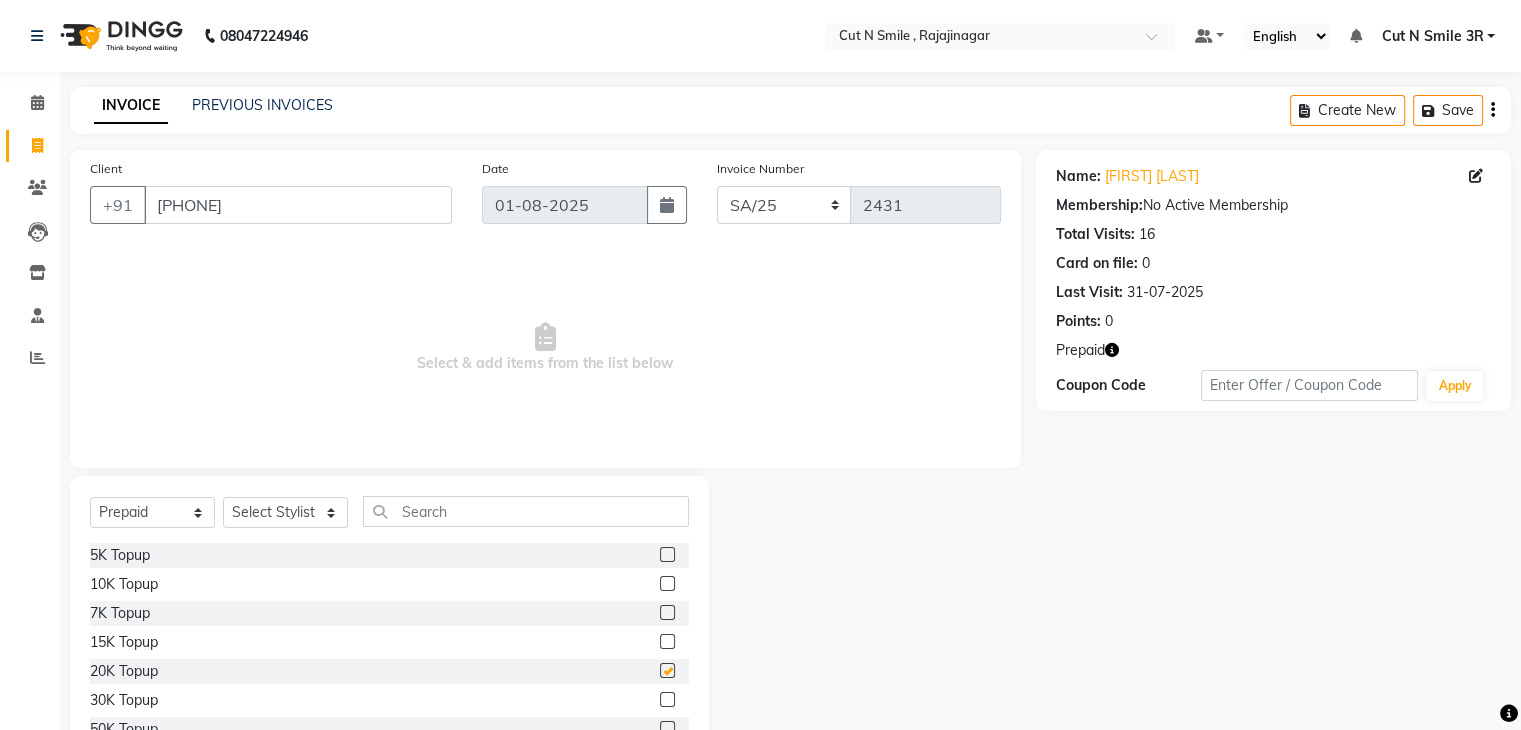 checkbox on "false" 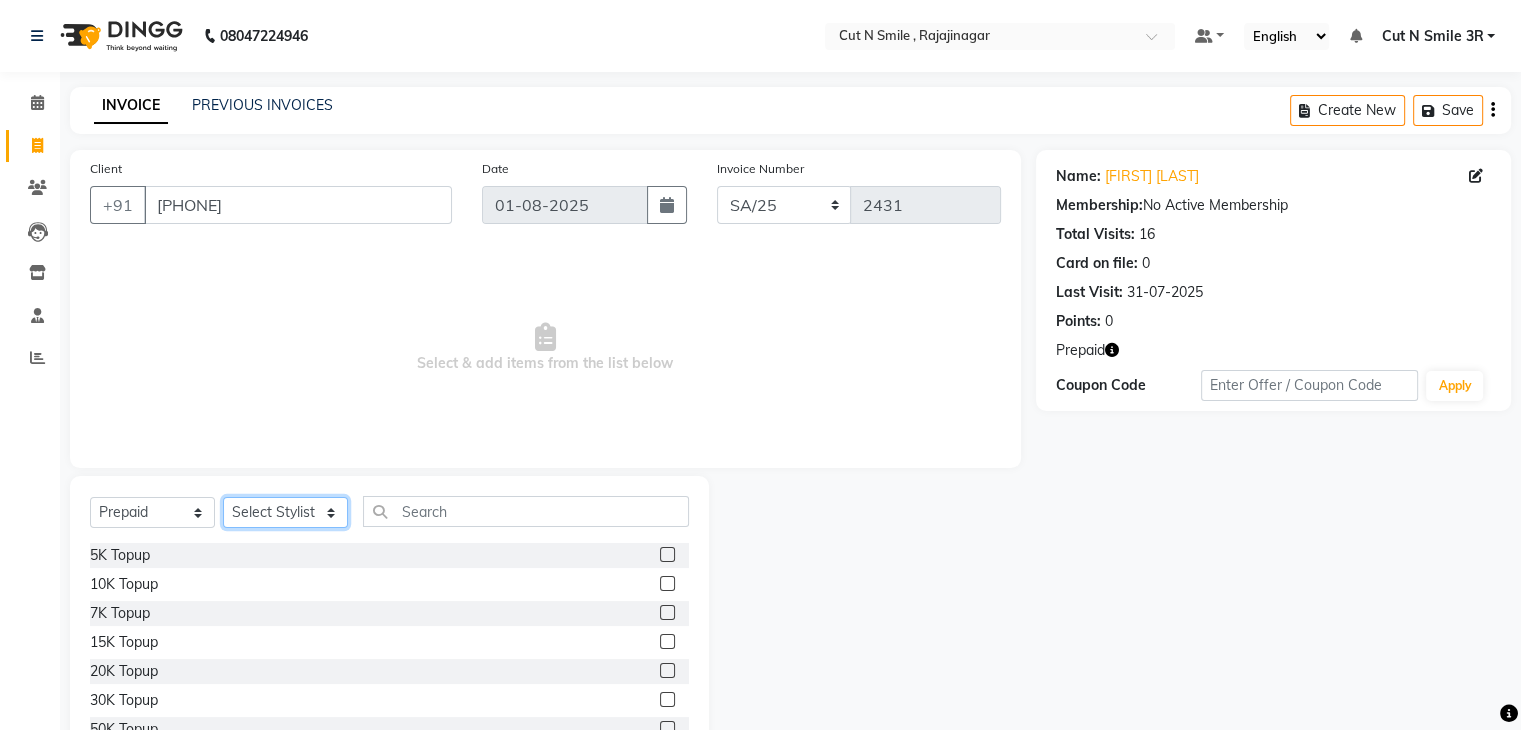 click on "Select Stylist Ali ML Ammu 3R Ankith VN Ash Mohammed 3R Atheek 3R Binitha 3R Bipana 4R CNS BOB  Cut N Smile 17M  Cut N Smile 3R Cut n Smile 4R Cut N Smile 9M Cut N Smile ML Cut N Smile V Fazil Ali 4R Govind VN Hema 4R Jayashree VN Karan VN Love 4R Mani Singh 3R Manu 4R  Muskaan VN Nadeem 4R N D M 4R NDM Alam 4R Noushad VN Pavan 4R Priya BOB Priyanka 3R Rahul 3R Ravi 3R Riya BOB Rohith 4R Roobina 3R Roopa 4R Rubina BOB Sahil Ahmed 3R Sahil Bhatti 4R Sameer 3R Sanajana BOB  Sanjana BOB Sarita VN Shaan 4R Shahid 4R Shakir VN Shanavaaz BOB Shiney 3R Shivu Raj 4R Srijana BOB Sunil Laddi 4R Sunny VN Supriya BOB Sushmitha 4R Vakeel 3R Varas 4R Varas BOB Vishwa VN" 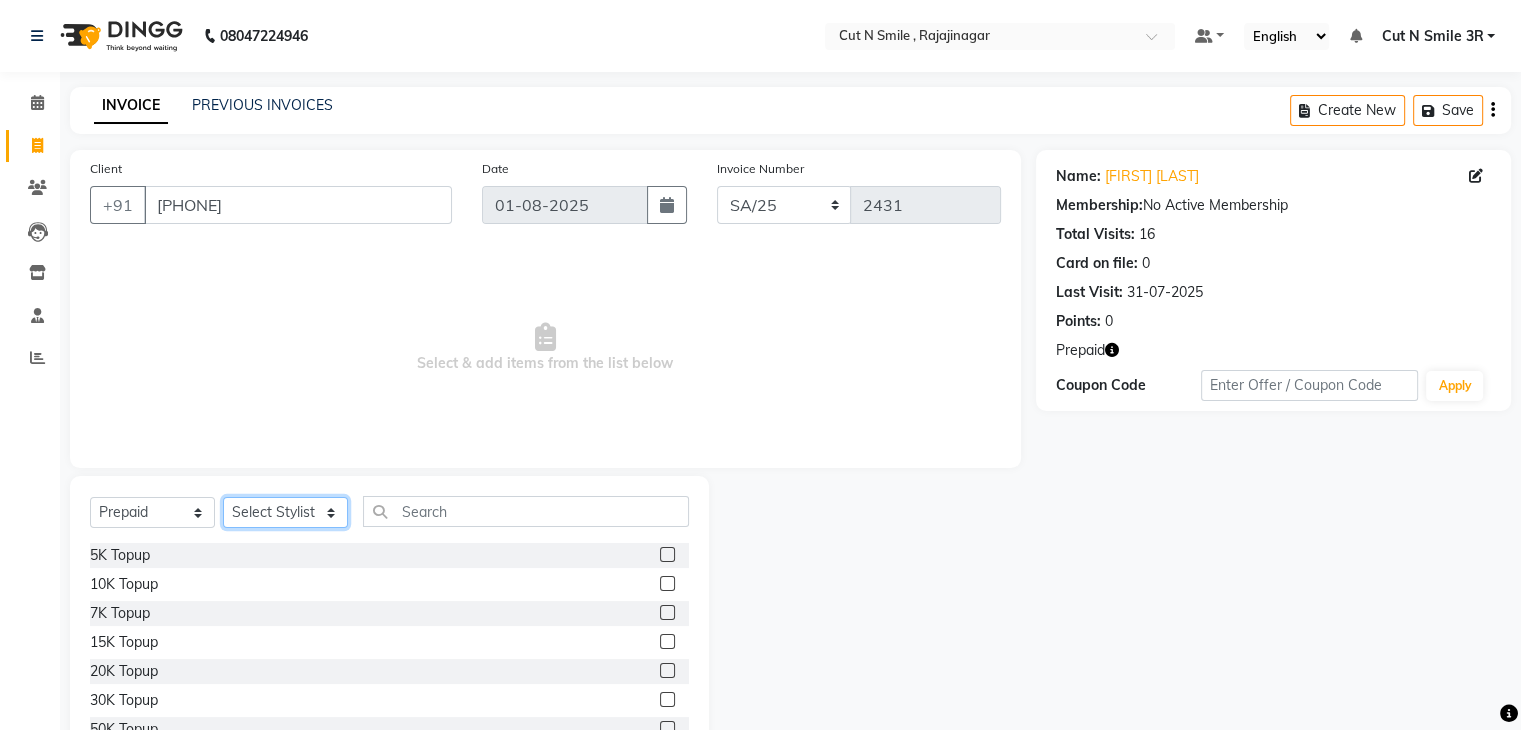 select on "79168" 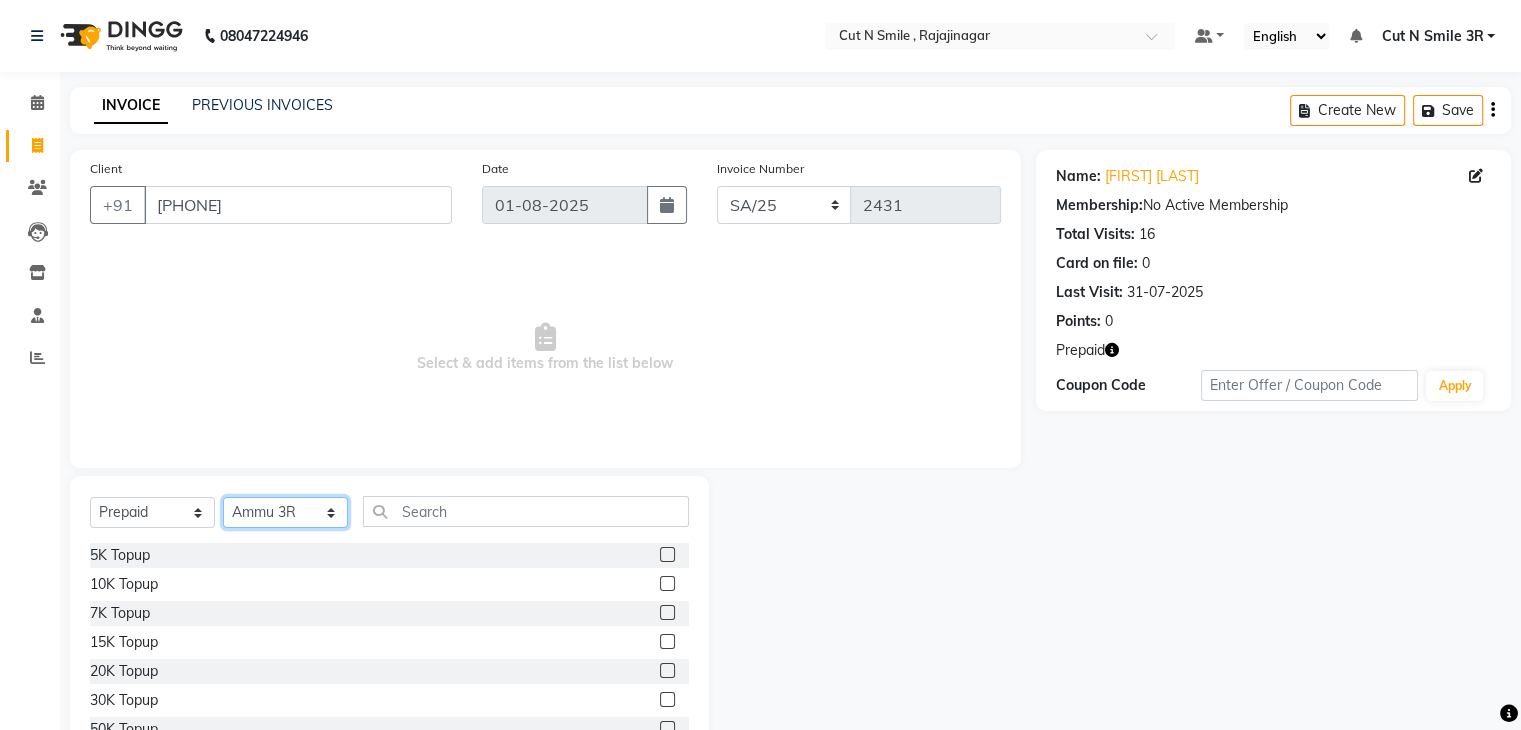 click on "Select Stylist Ali ML Ammu 3R Ankith VN Ash Mohammed 3R Atheek 3R Binitha 3R Bipana 4R CNS BOB  Cut N Smile 17M  Cut N Smile 3R Cut n Smile 4R Cut N Smile 9M Cut N Smile ML Cut N Smile V Fazil Ali 4R Govind VN Hema 4R Jayashree VN Karan VN Love 4R Mani Singh 3R Manu 4R  Muskaan VN Nadeem 4R N D M 4R NDM Alam 4R Noushad VN Pavan 4R Priya BOB Priyanka 3R Rahul 3R Ravi 3R Riya BOB Rohith 4R Roobina 3R Roopa 4R Rubina BOB Sahil Ahmed 3R Sahil Bhatti 4R Sameer 3R Sanajana BOB  Sanjana BOB Sarita VN Shaan 4R Shahid 4R Shakir VN Shanavaaz BOB Shiney 3R Shivu Raj 4R Srijana BOB Sunil Laddi 4R Sunny VN Supriya BOB Sushmitha 4R Vakeel 3R Varas 4R Varas BOB Vishwa VN" 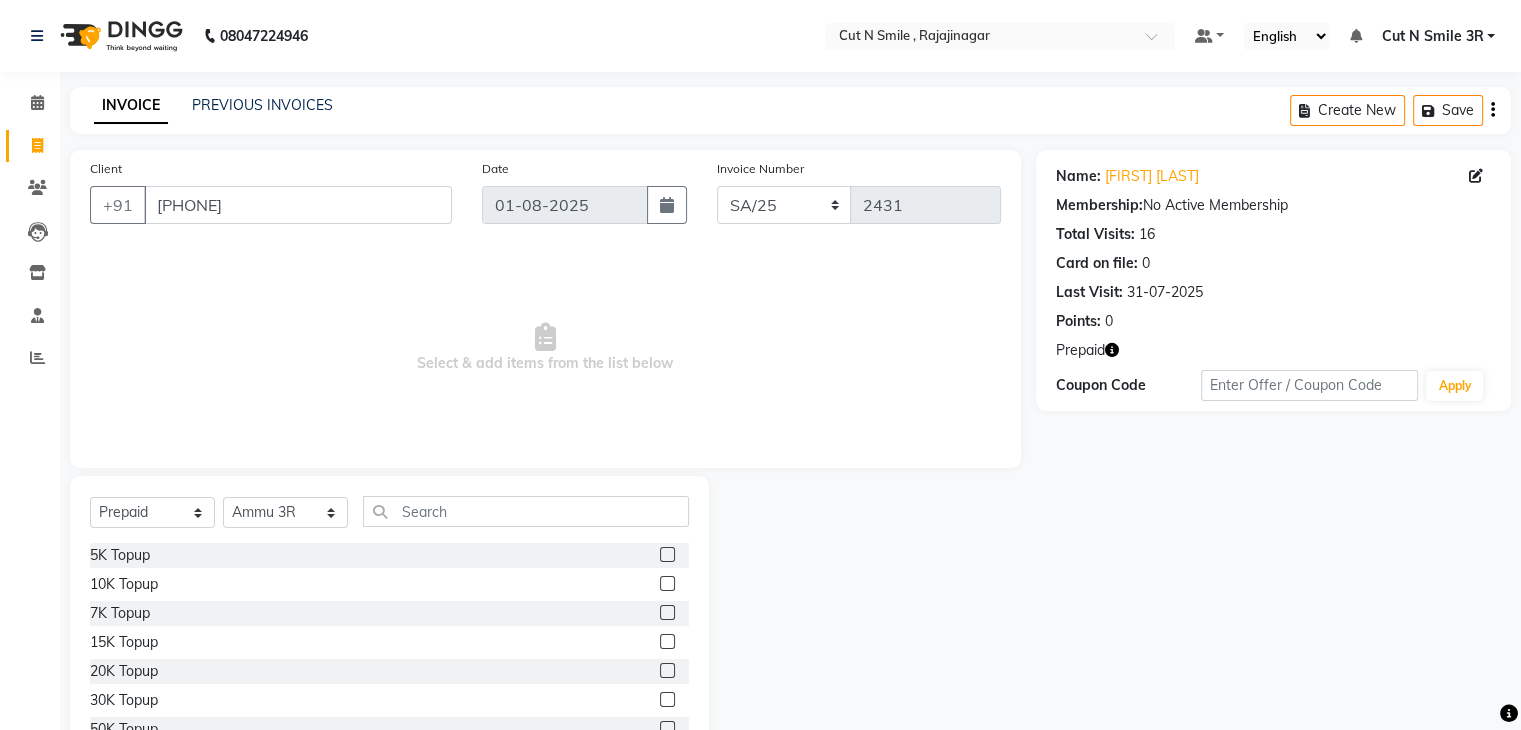 click 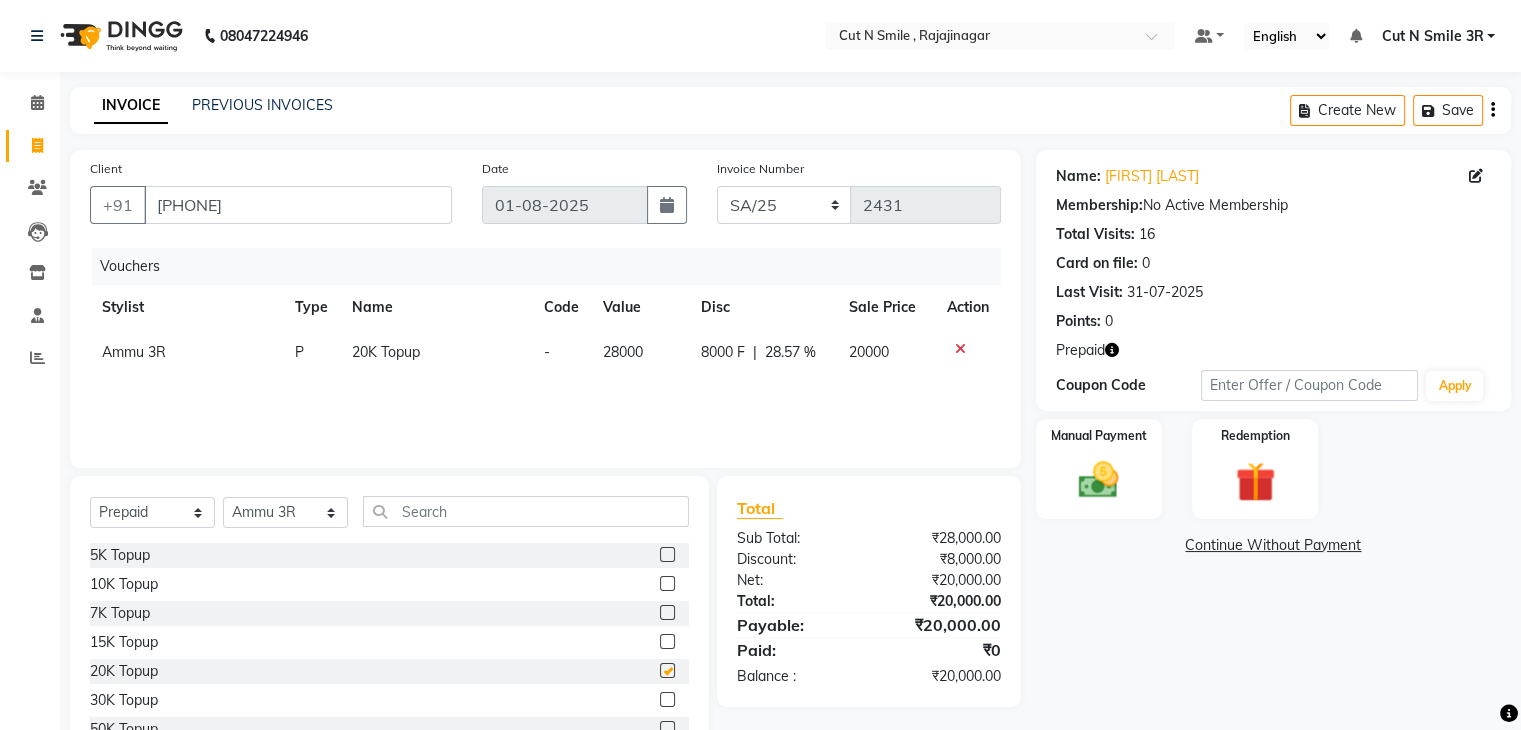 checkbox on "false" 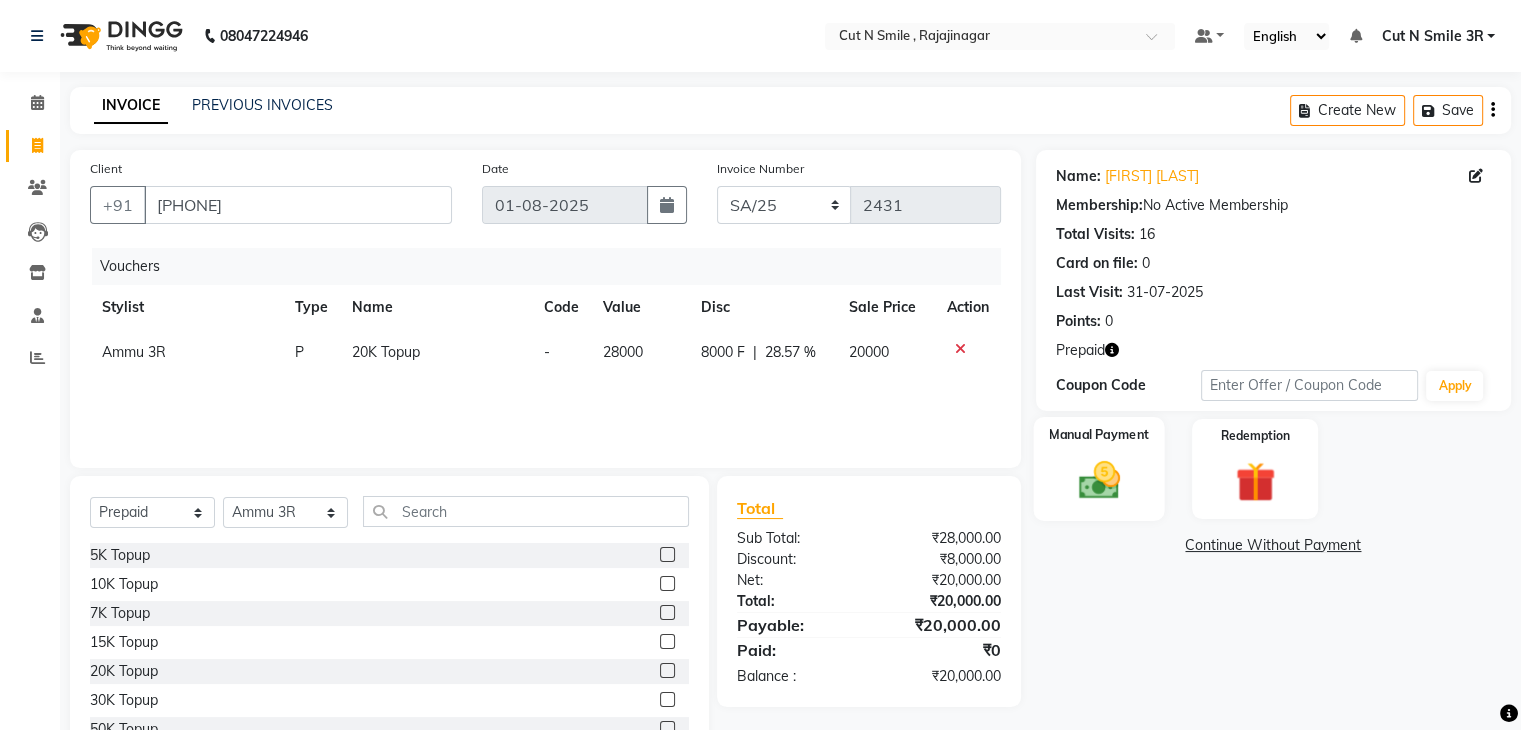 click 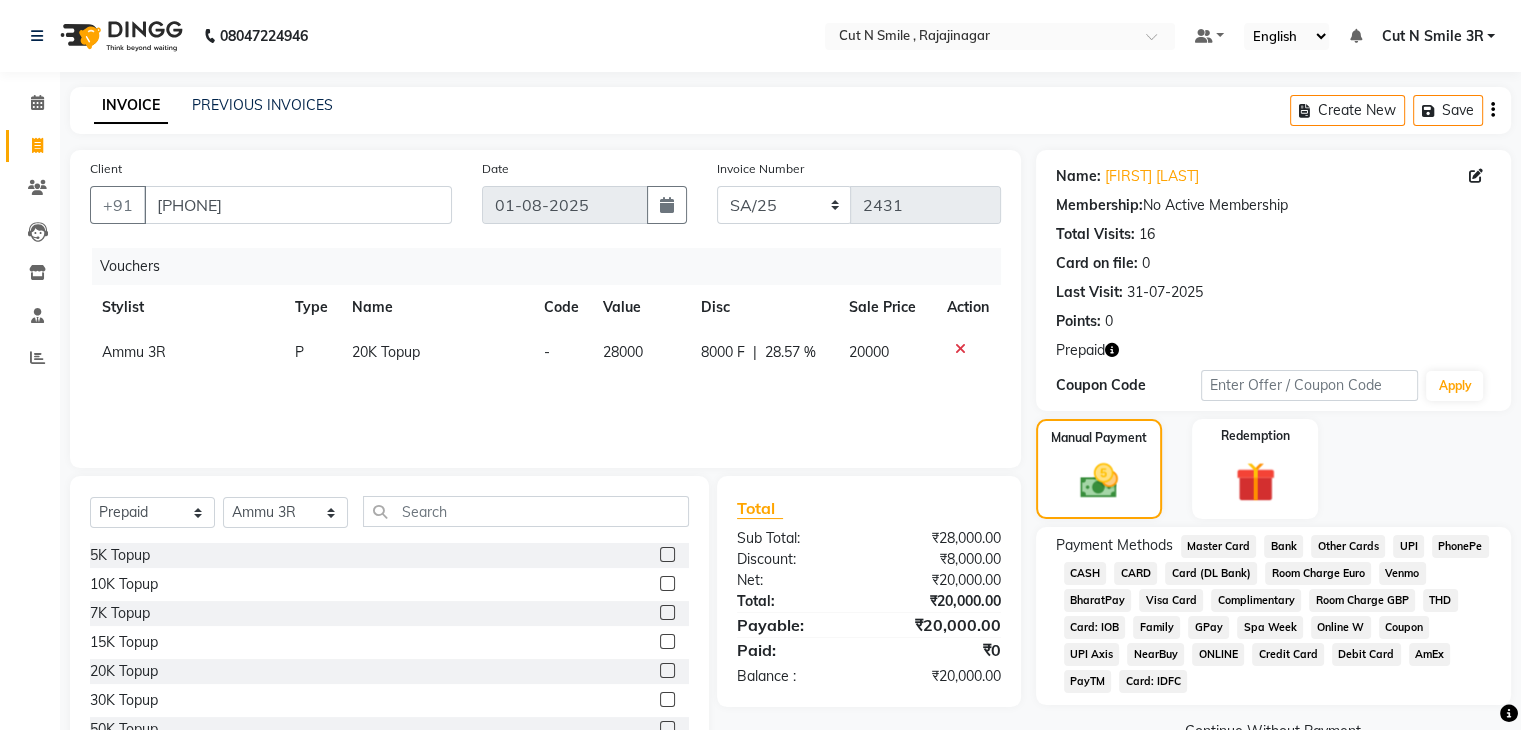 click on "UPI" 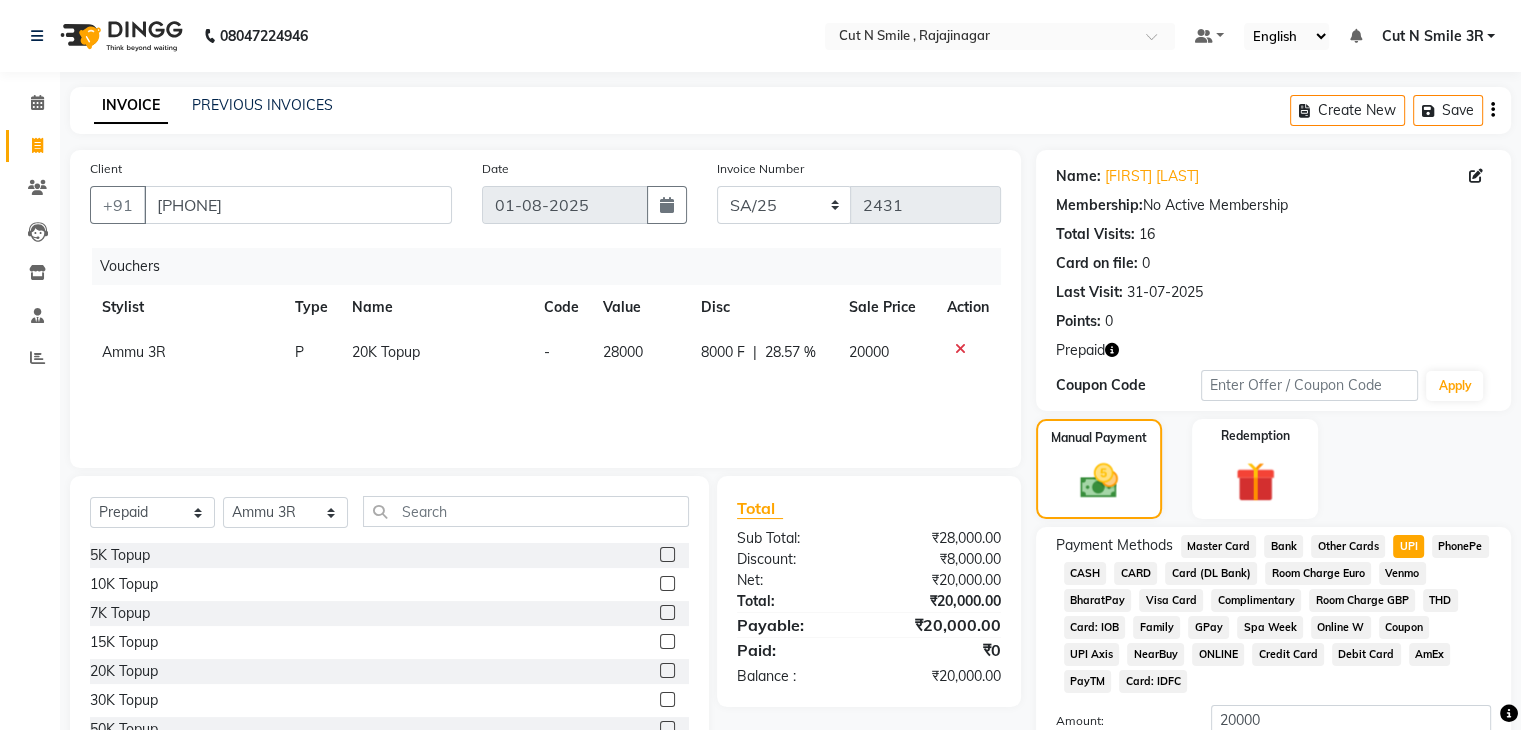 click 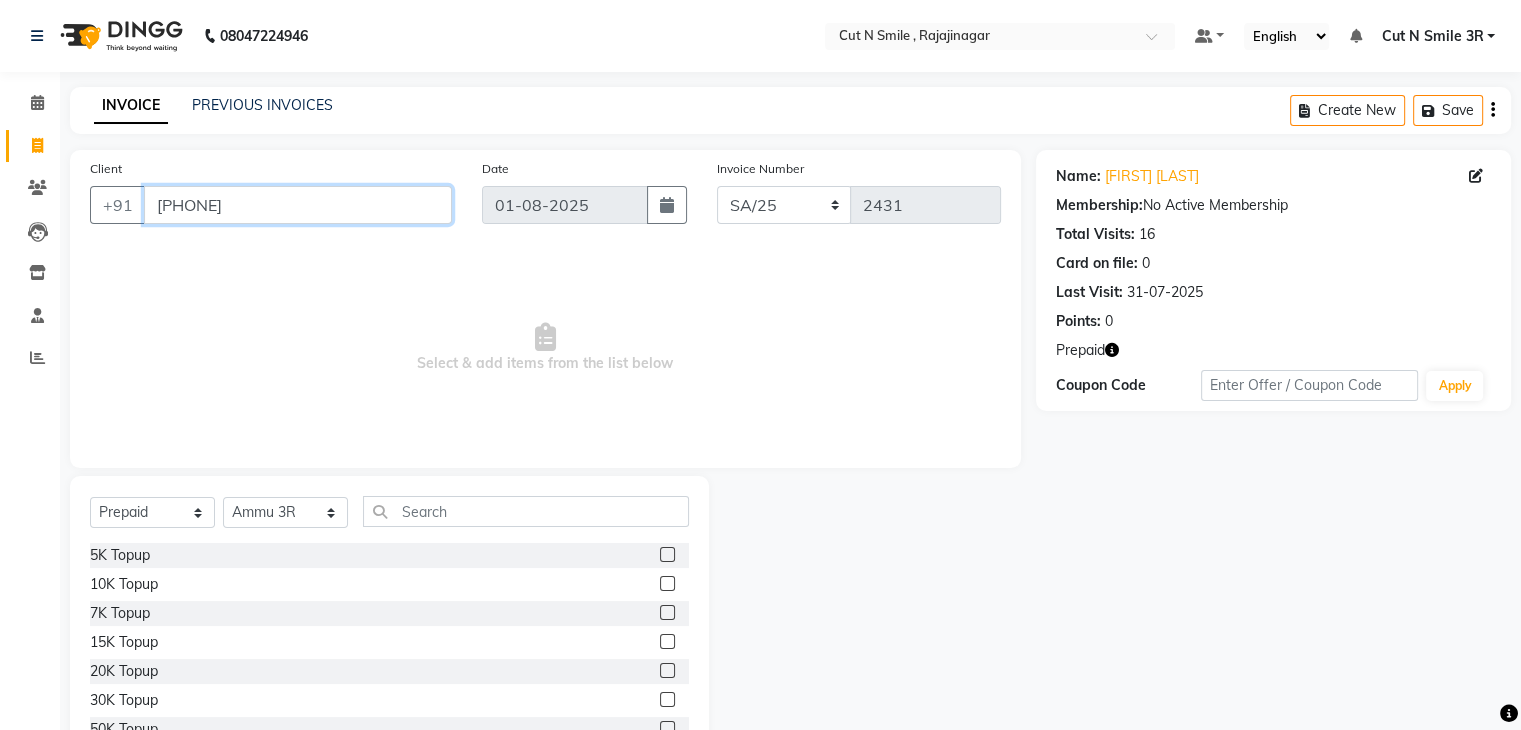click on "[PHONE]" at bounding box center [298, 205] 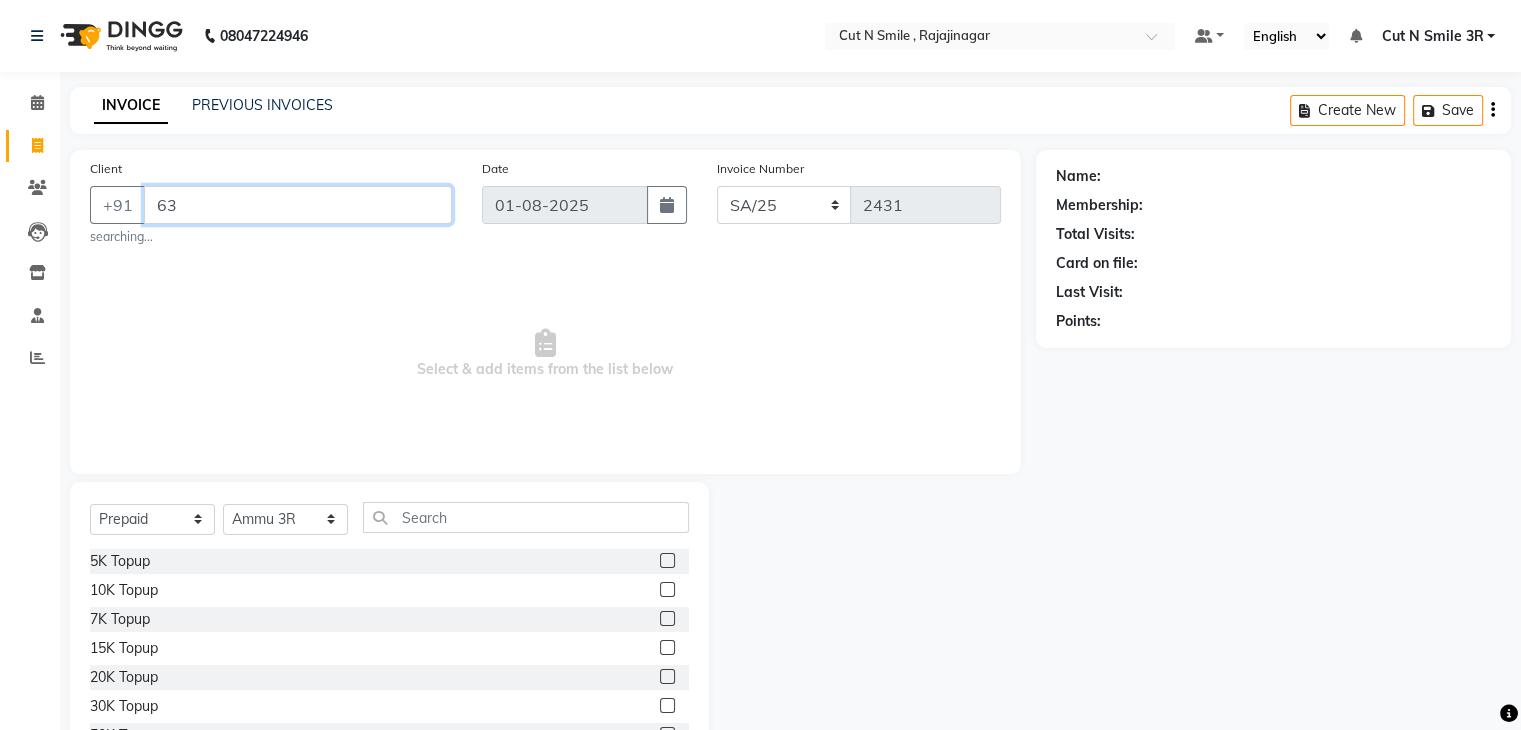type on "6" 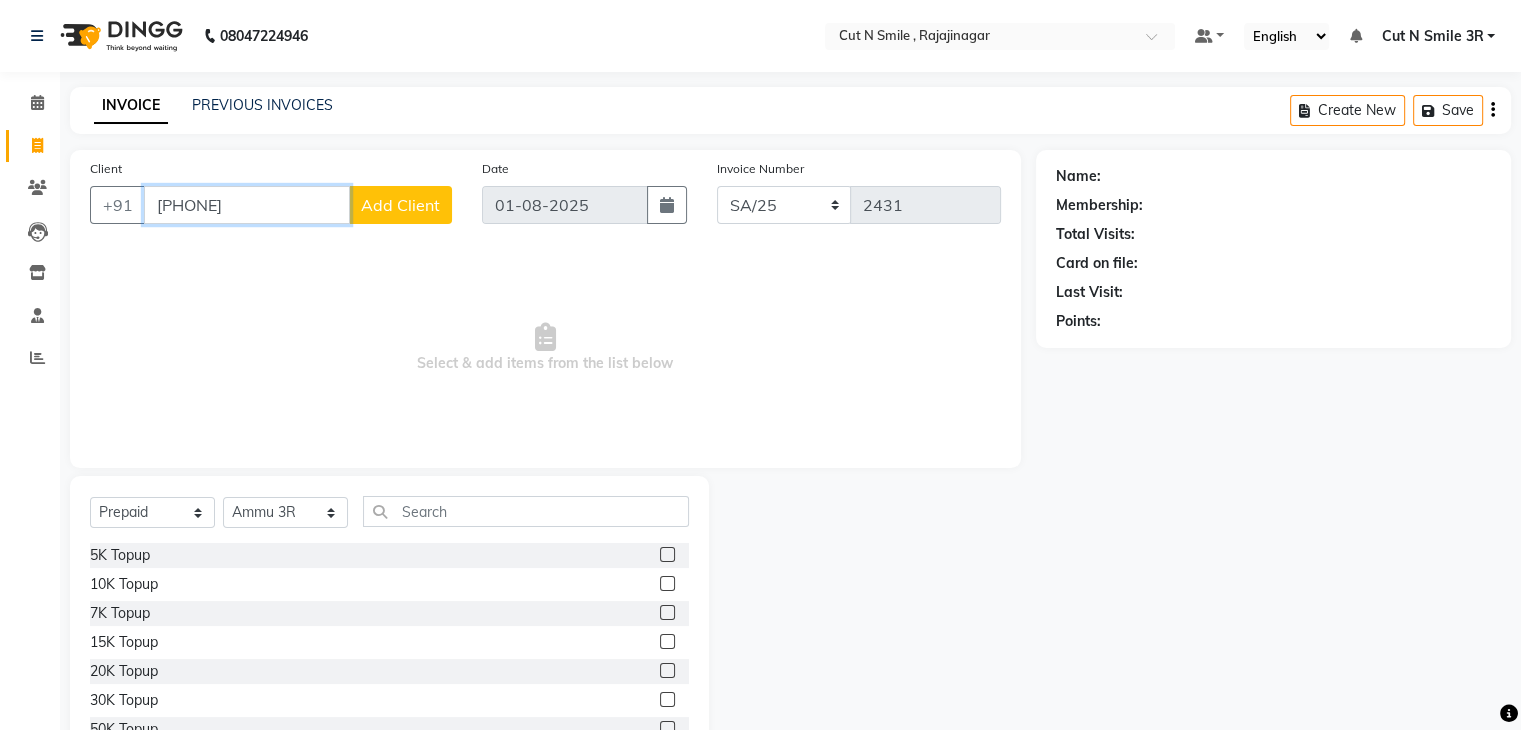 type on "[PHONE]" 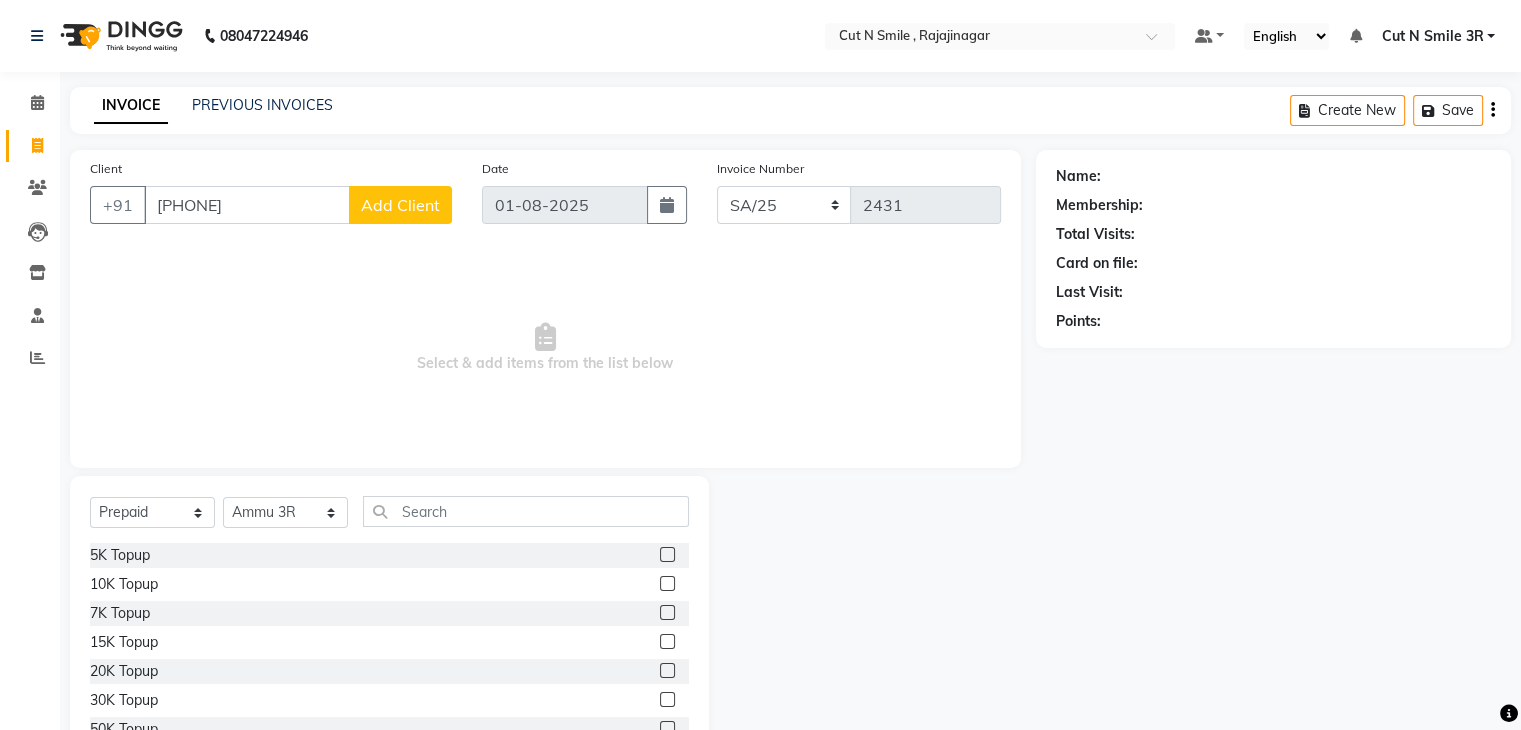 click on "Add Client" 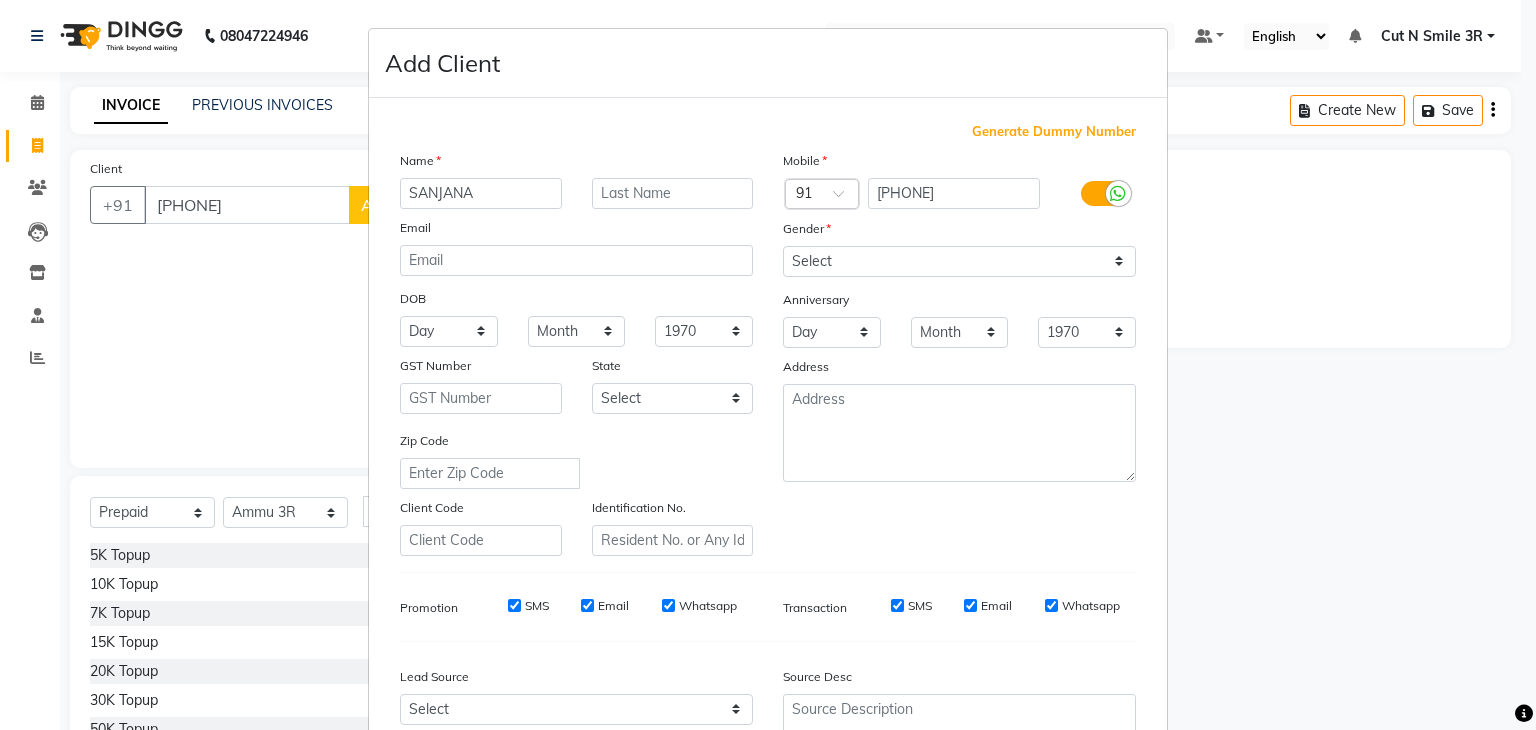 type on "SANJANA" 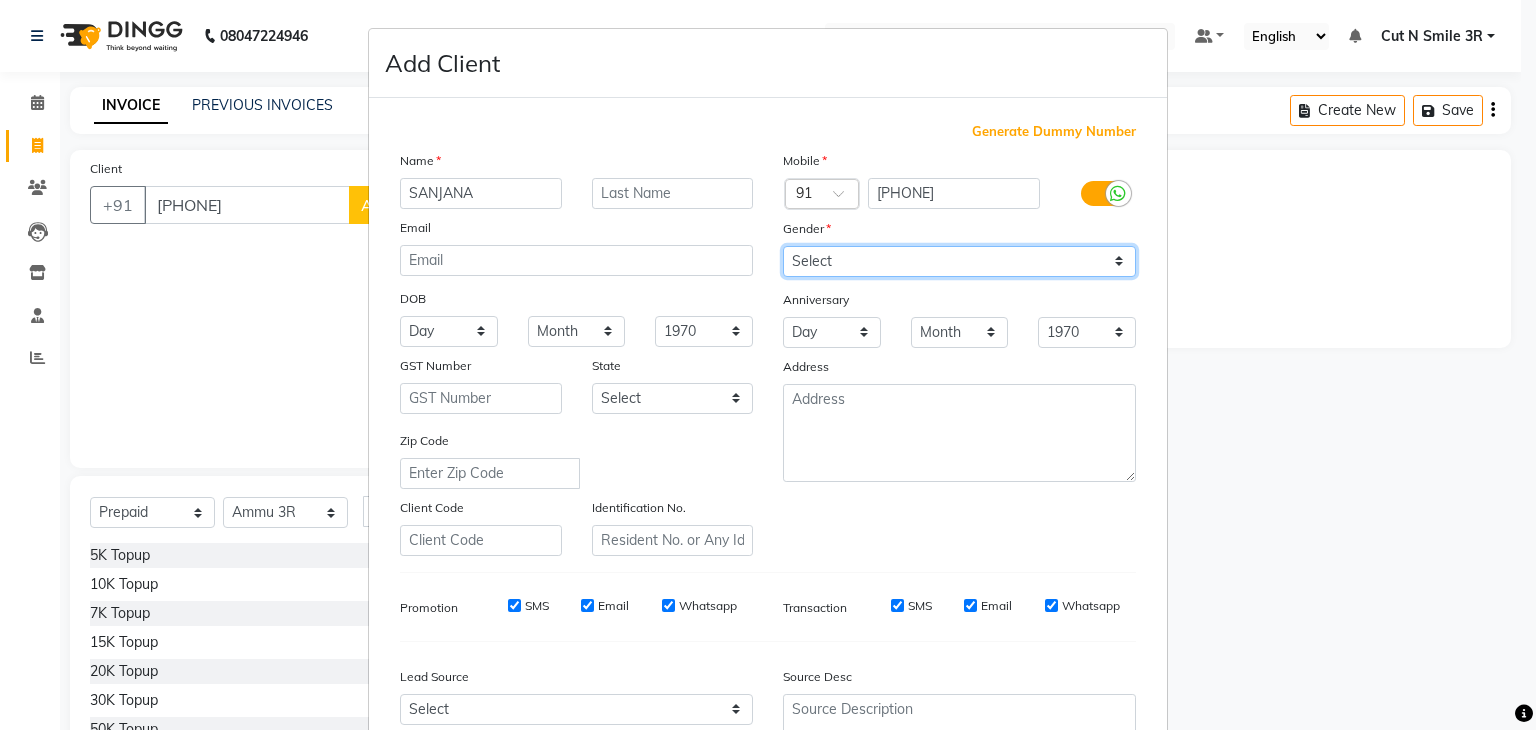 click on "Select Male Female Other Prefer Not To Say" at bounding box center [959, 261] 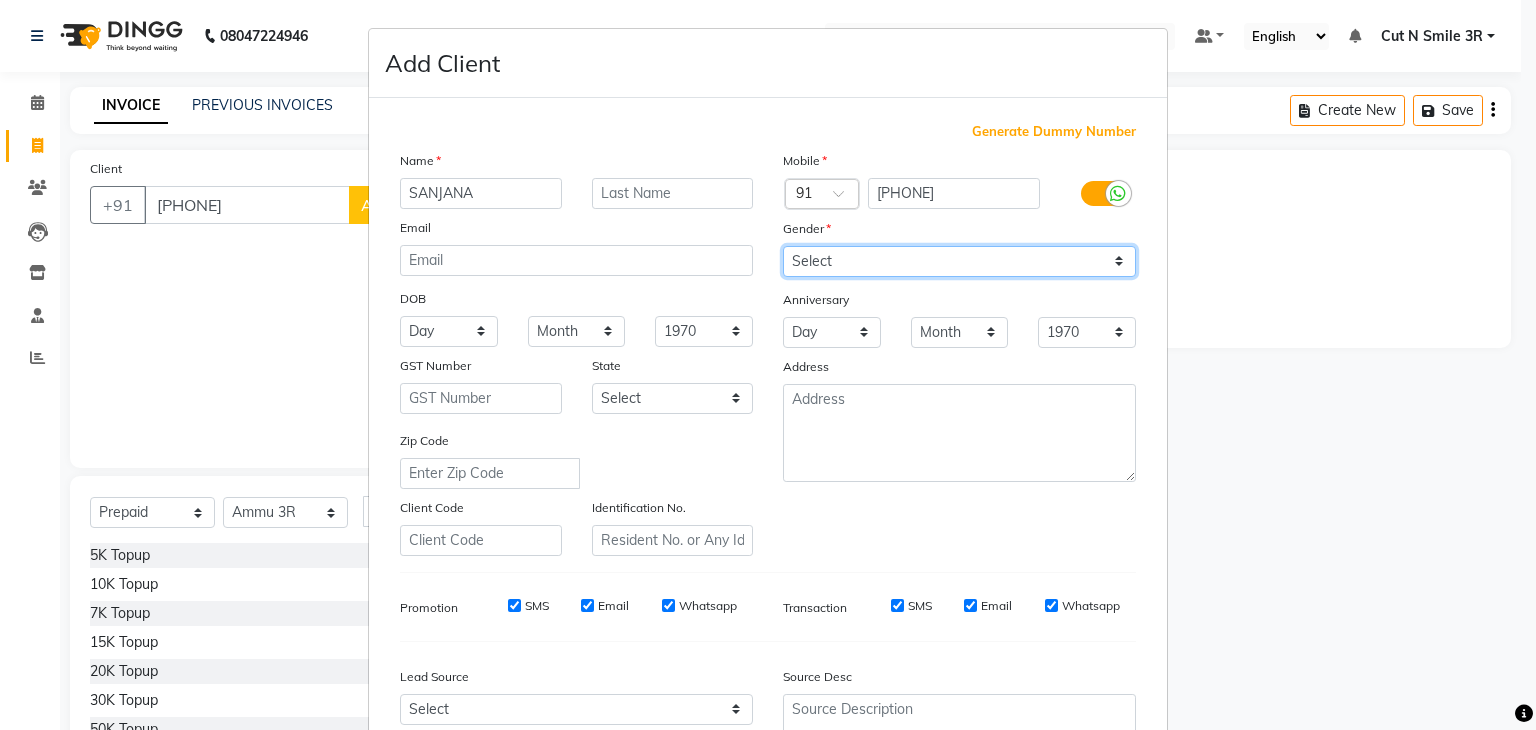 select on "female" 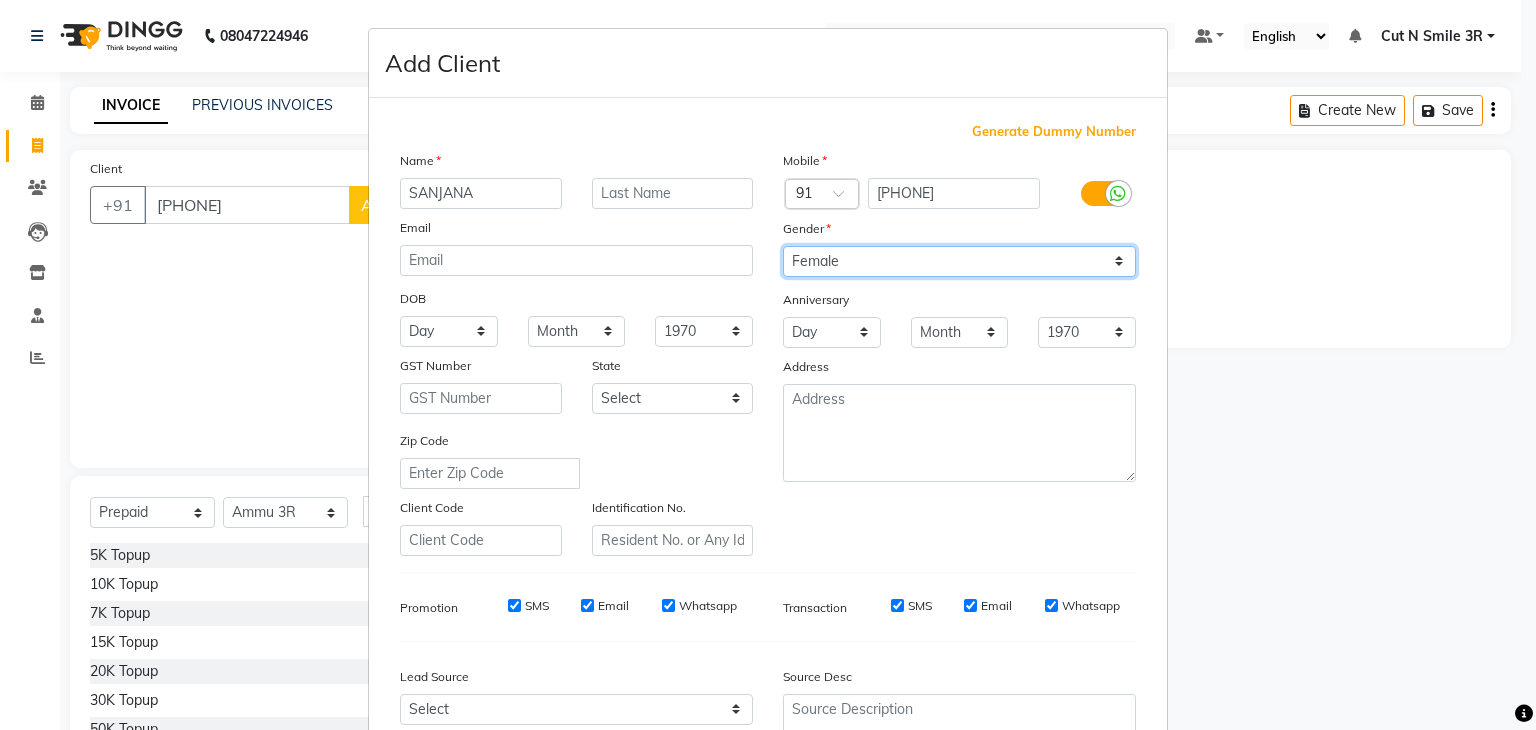 click on "Select Male Female Other Prefer Not To Say" at bounding box center (959, 261) 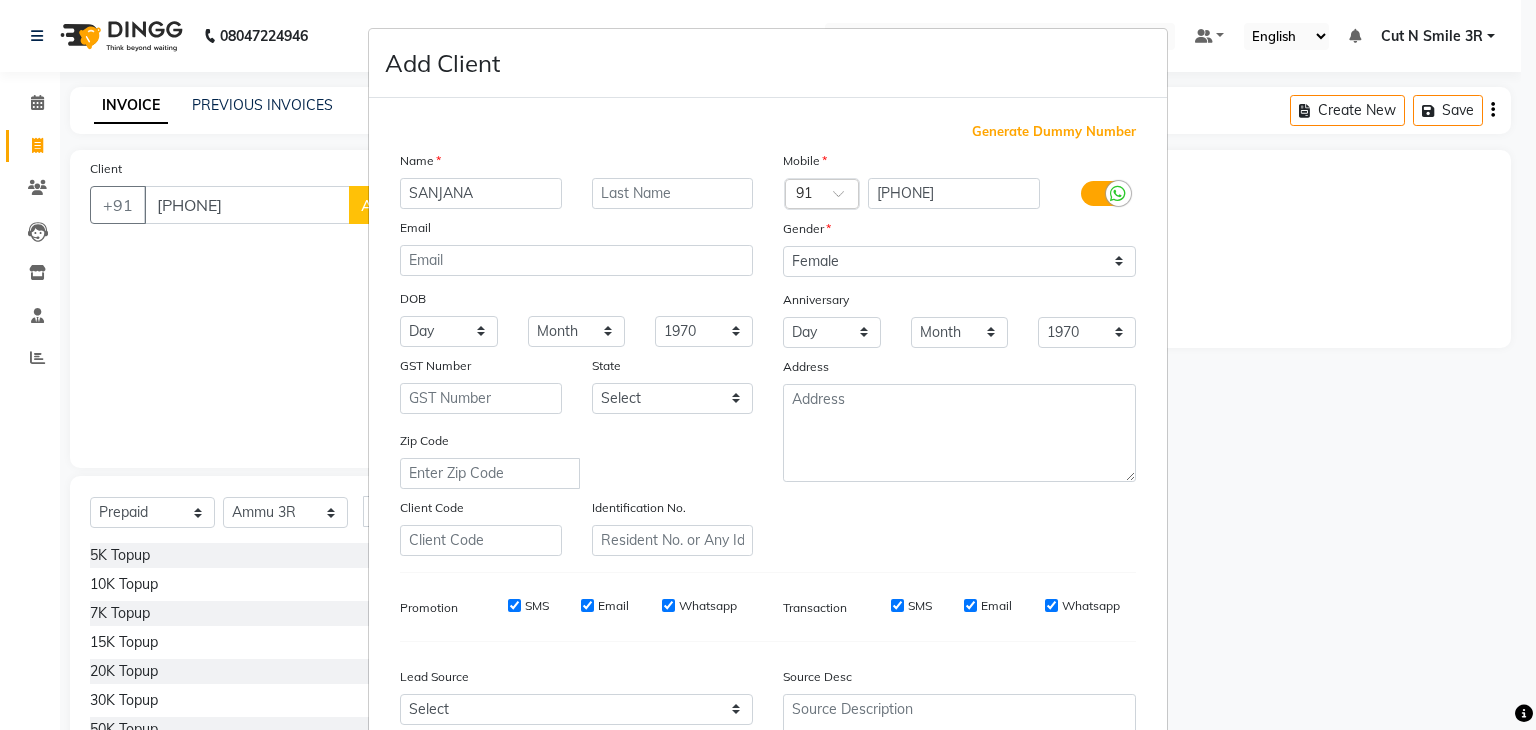 click on "Add Client Generate Dummy Number Name [FIRST] Email DOB Day 01 02 03 04 05 06 07 08 09 10 11 12 13 14 15 16 17 18 19 20 21 22 23 24 25 26 27 28 29 30 31 Month January February March April May June July August September October November December 1940 1941 1942 1943 1944 1945 1946 1947 1948 1949 1950 1951 1952 1953 1954 1955 1956 1957 1958 1959 1960 1961 1962 1963 1964 1965 1966 1967 1968 1969 1970 1971 1972 1973 1974 1975 1976 1977 1978 1979 1980 1981 1982 1983 1984 1985 1986 1987 1988 1989 1990 1991 1992 1993 1994 1995 1996 1997 1998 1999 2000 2001 2002 2003 2004 2005 2006 2007 2008 2009 2010 2011 2012 2013 2014 2015 2016 2017 2018 2019 2020 2021 2022 2023 2024 GST Number State Select Andaman and Nicobar Islands Andhra Pradesh Arunachal Pradesh Assam Bihar Chandigarh Chhattisgarh Dadra and Nagar Haveli Daman and Diu Delhi Goa Gujarat Haryana Himachal Pradesh Jammu and Kashmir Jharkhand Karnataka Kerala Lakshadweep Madhya Pradesh Maharashtra Manipur Meghalaya Mizoram Nagaland Odisha Pondicherry Punjab Sikkim" at bounding box center (768, 365) 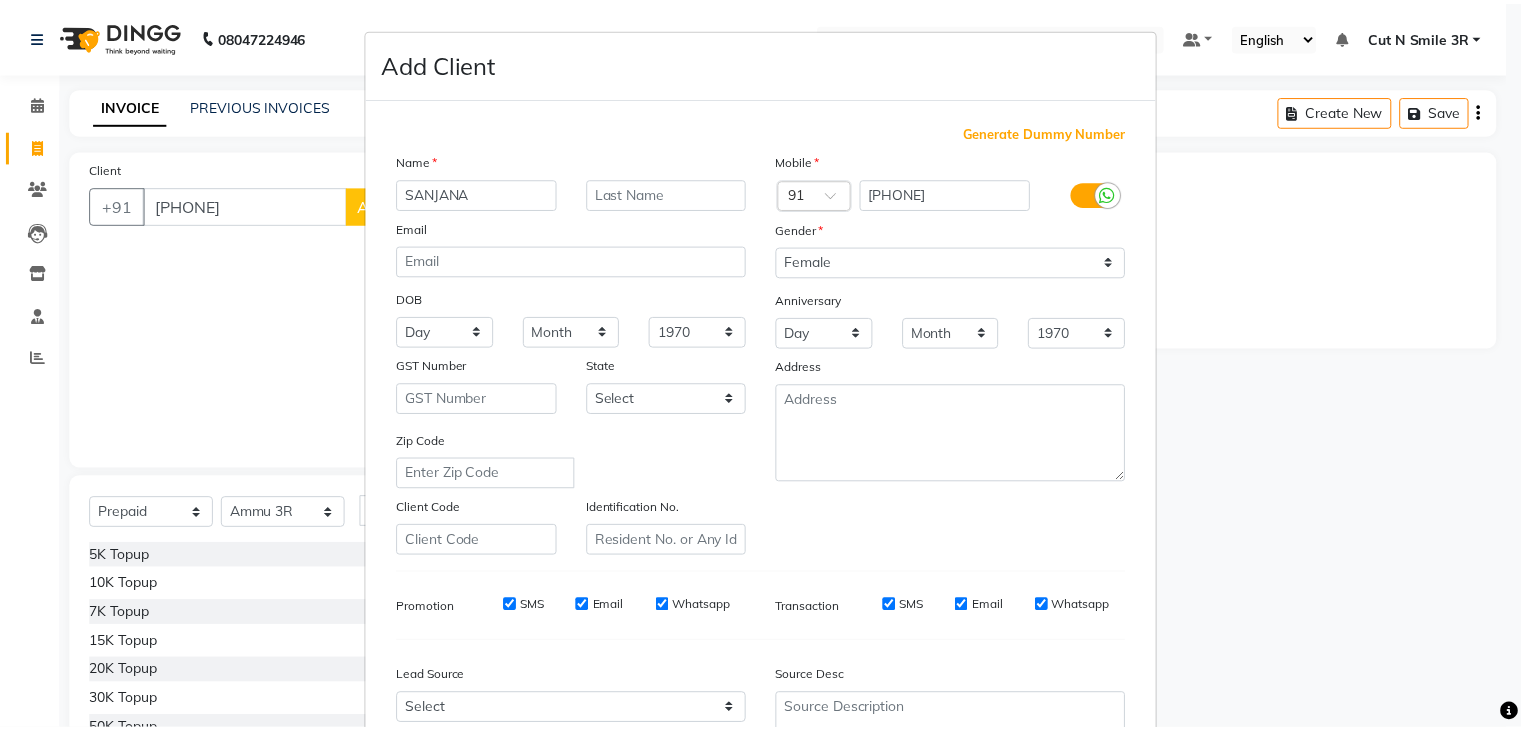 scroll, scrollTop: 203, scrollLeft: 0, axis: vertical 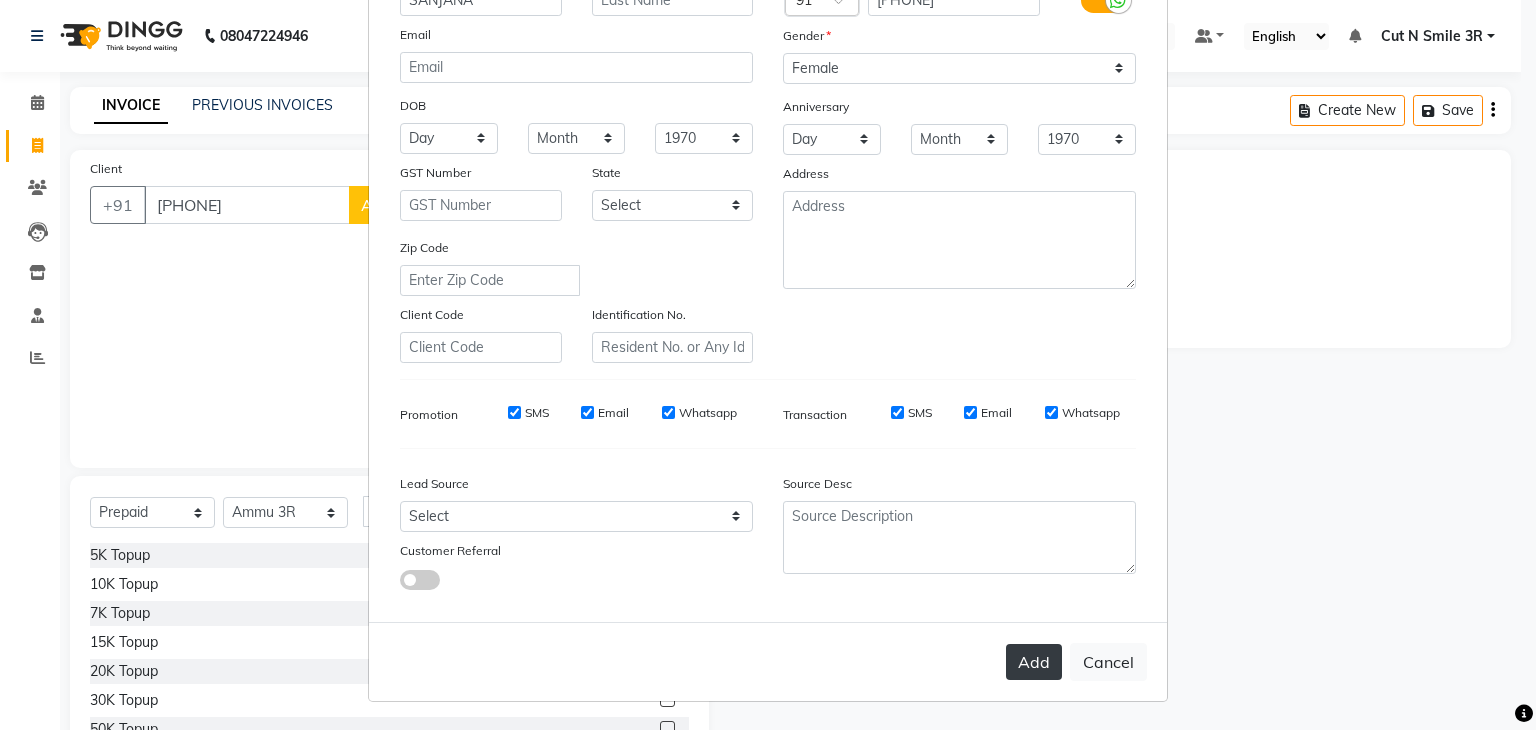 click on "Add" at bounding box center [1034, 662] 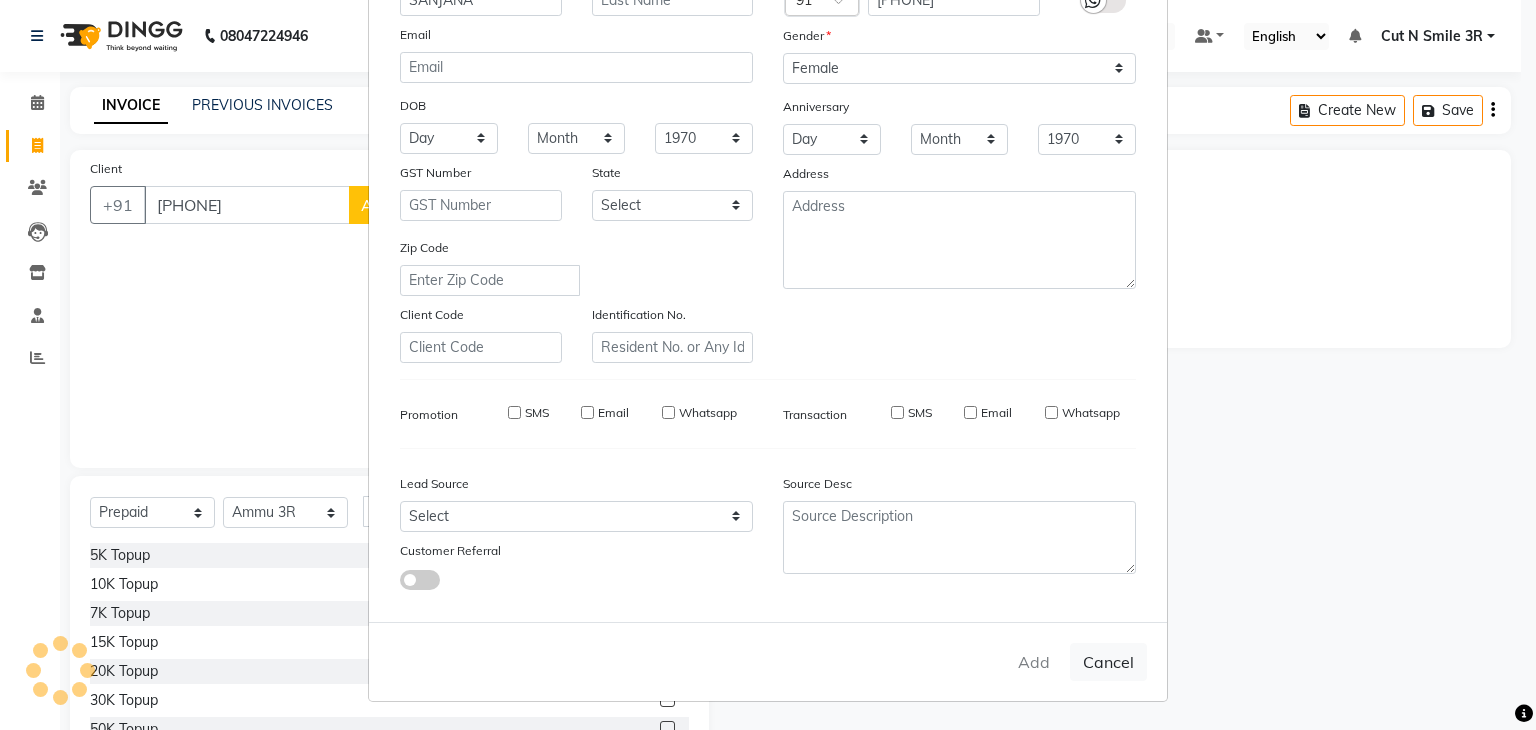 type 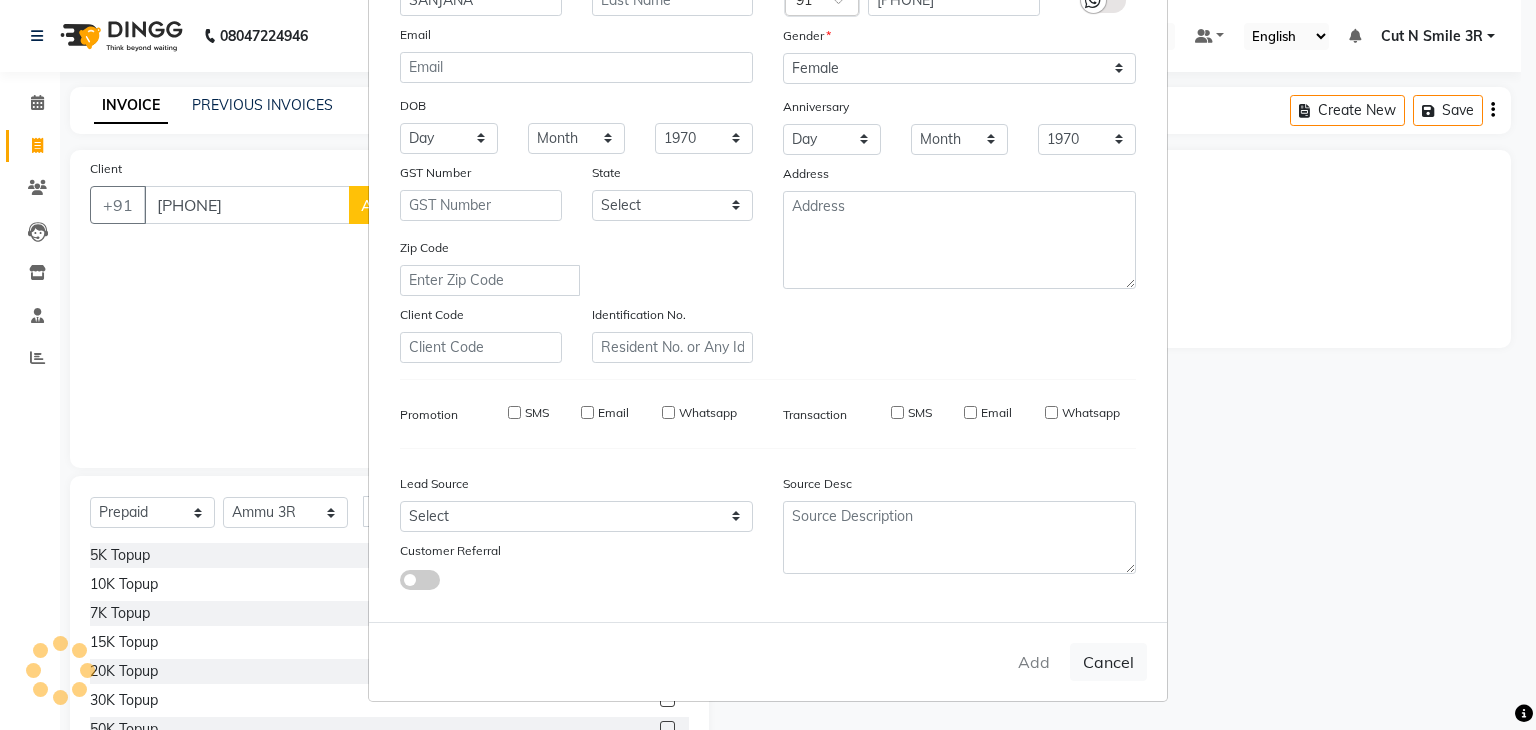 select 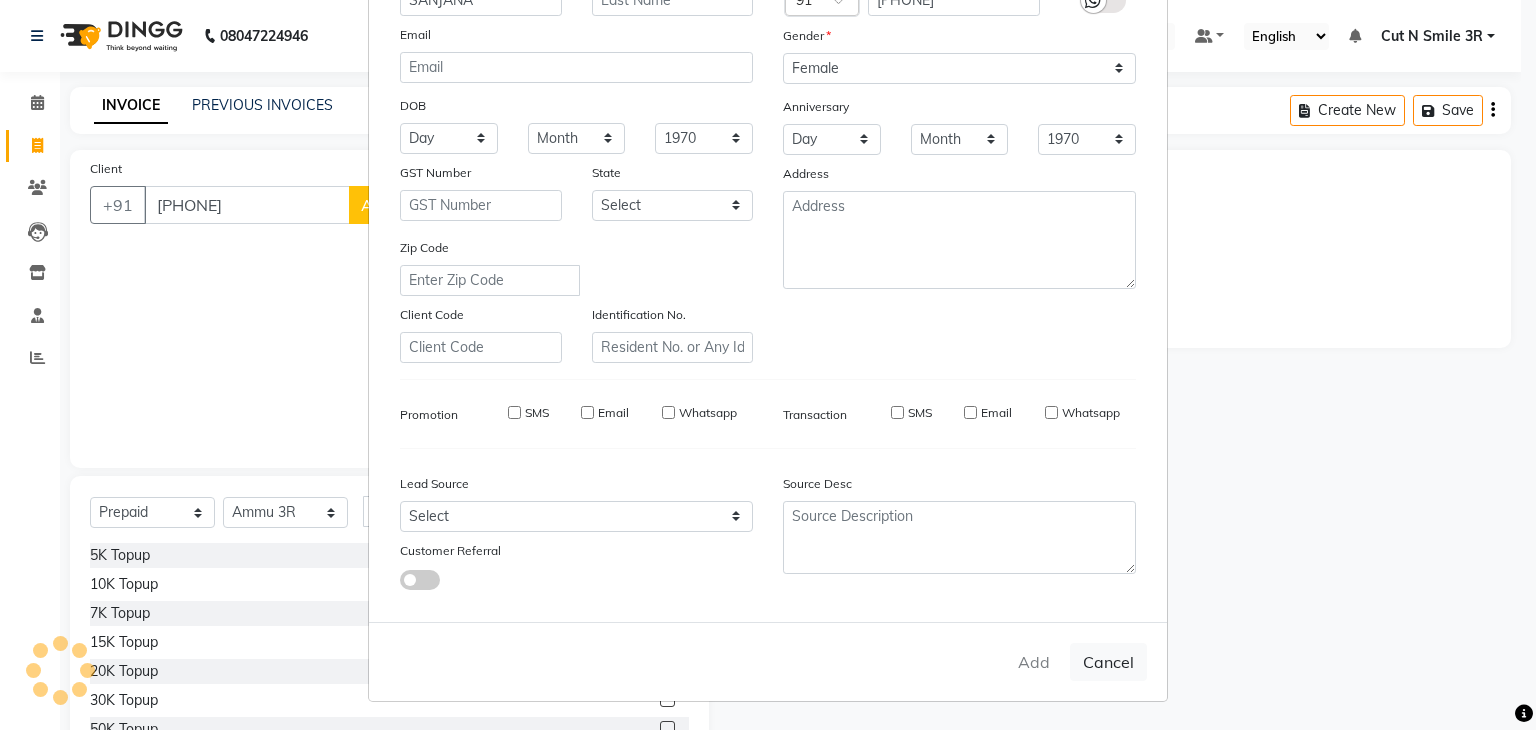 select 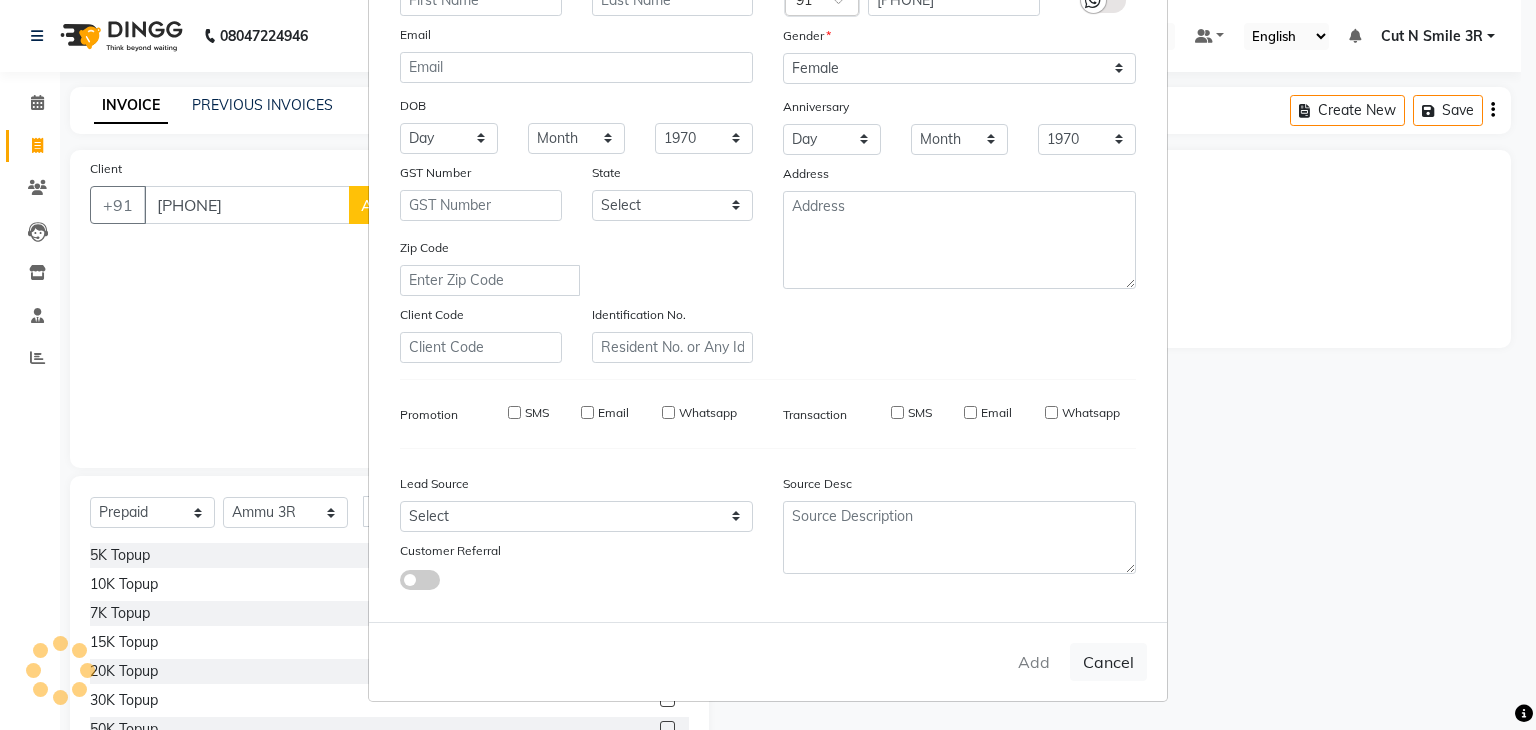 select 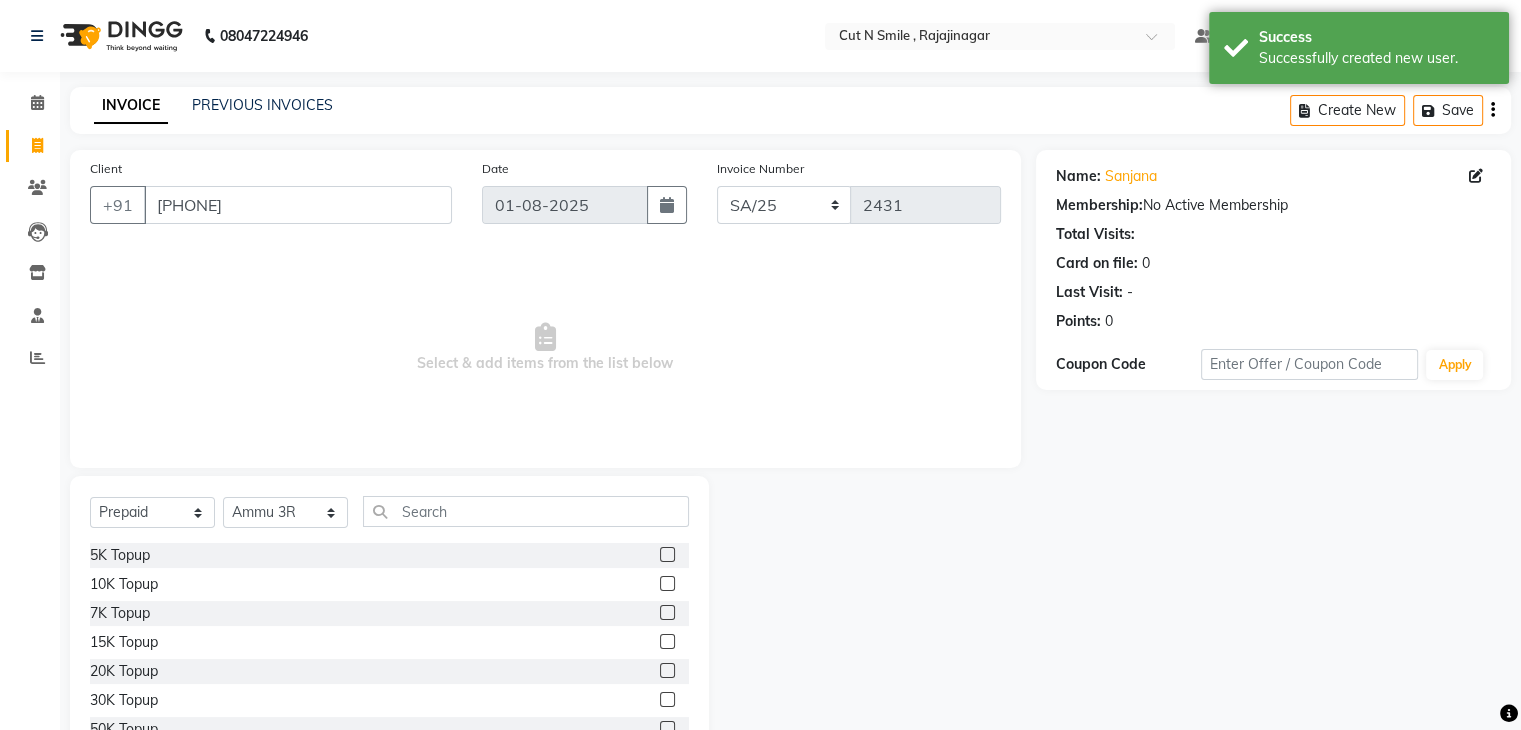 click 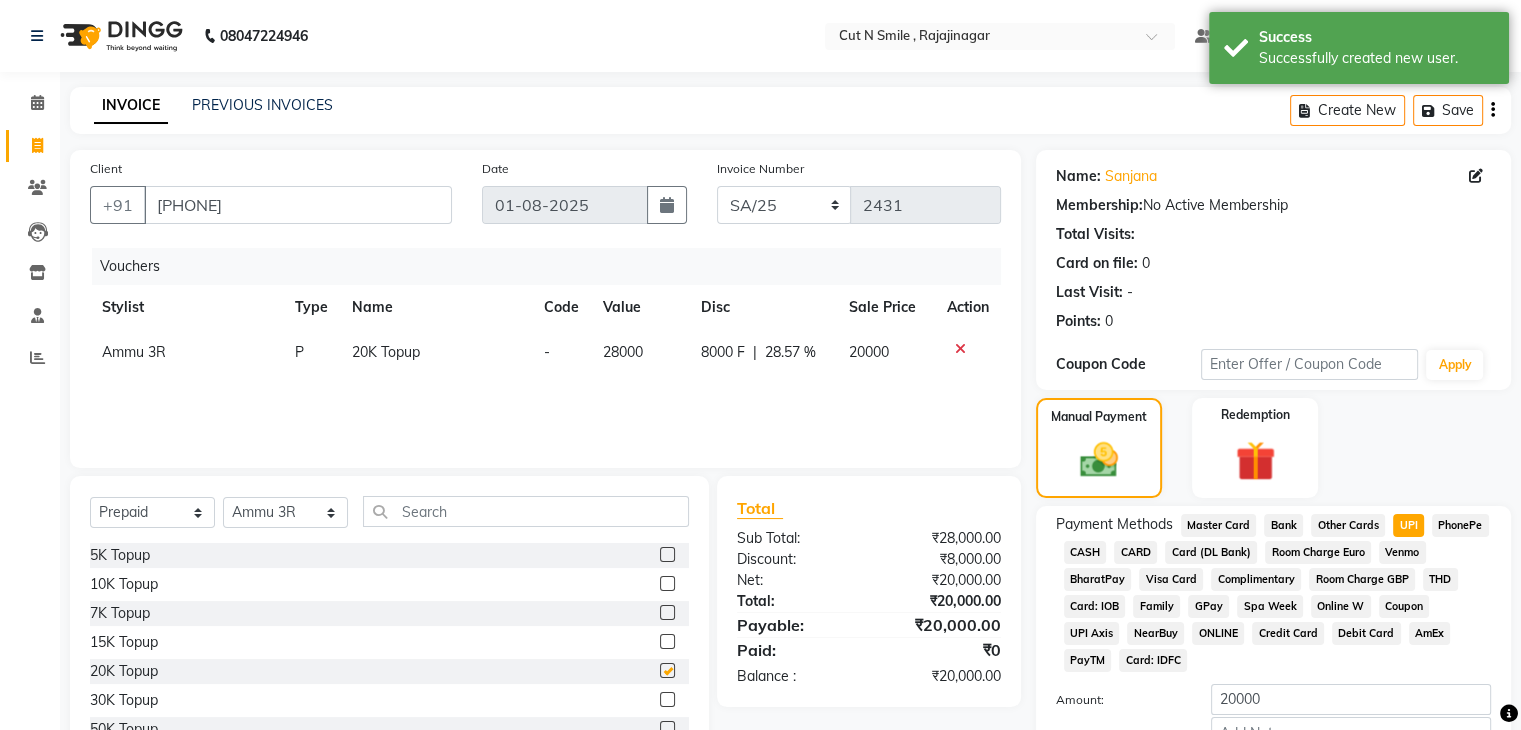 checkbox on "false" 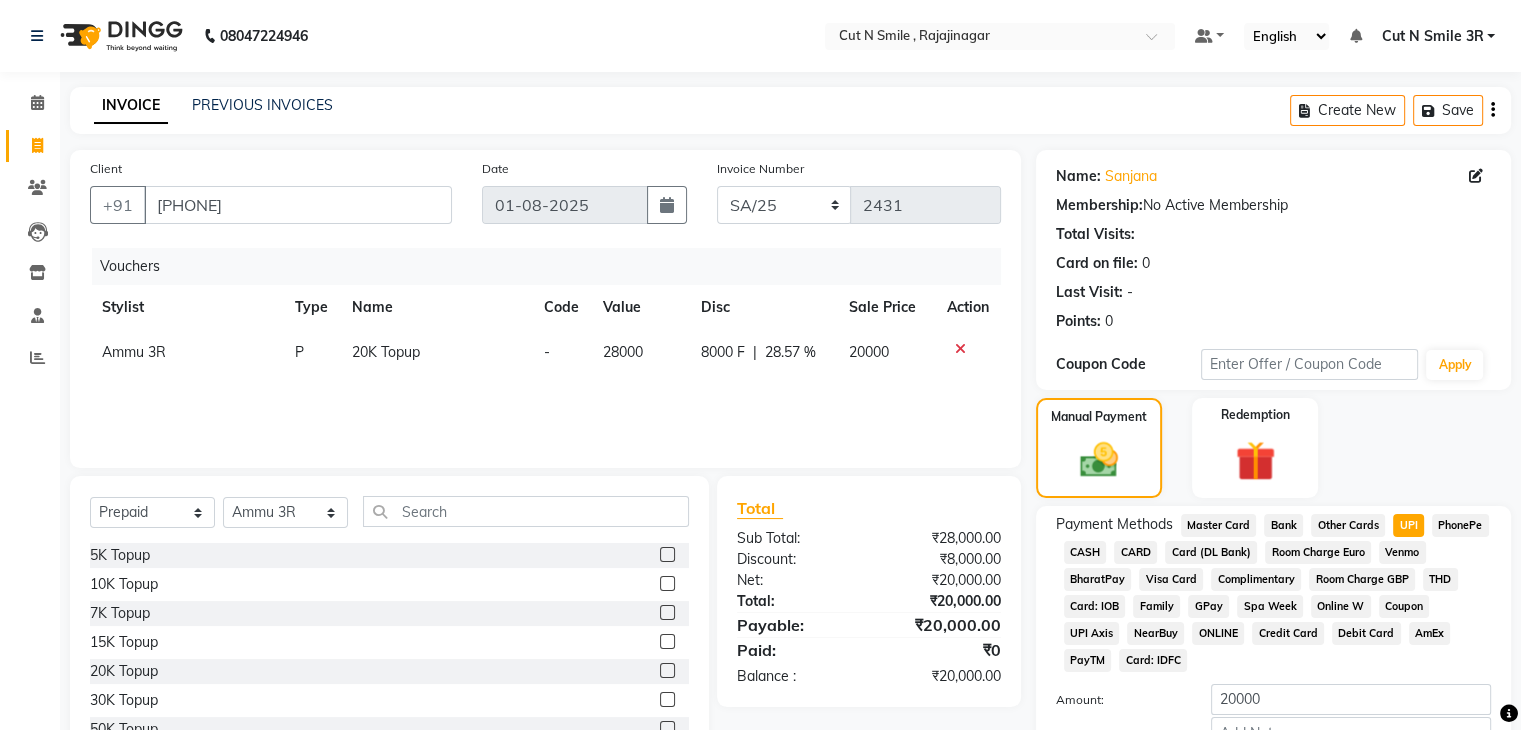 click on "PhonePe" 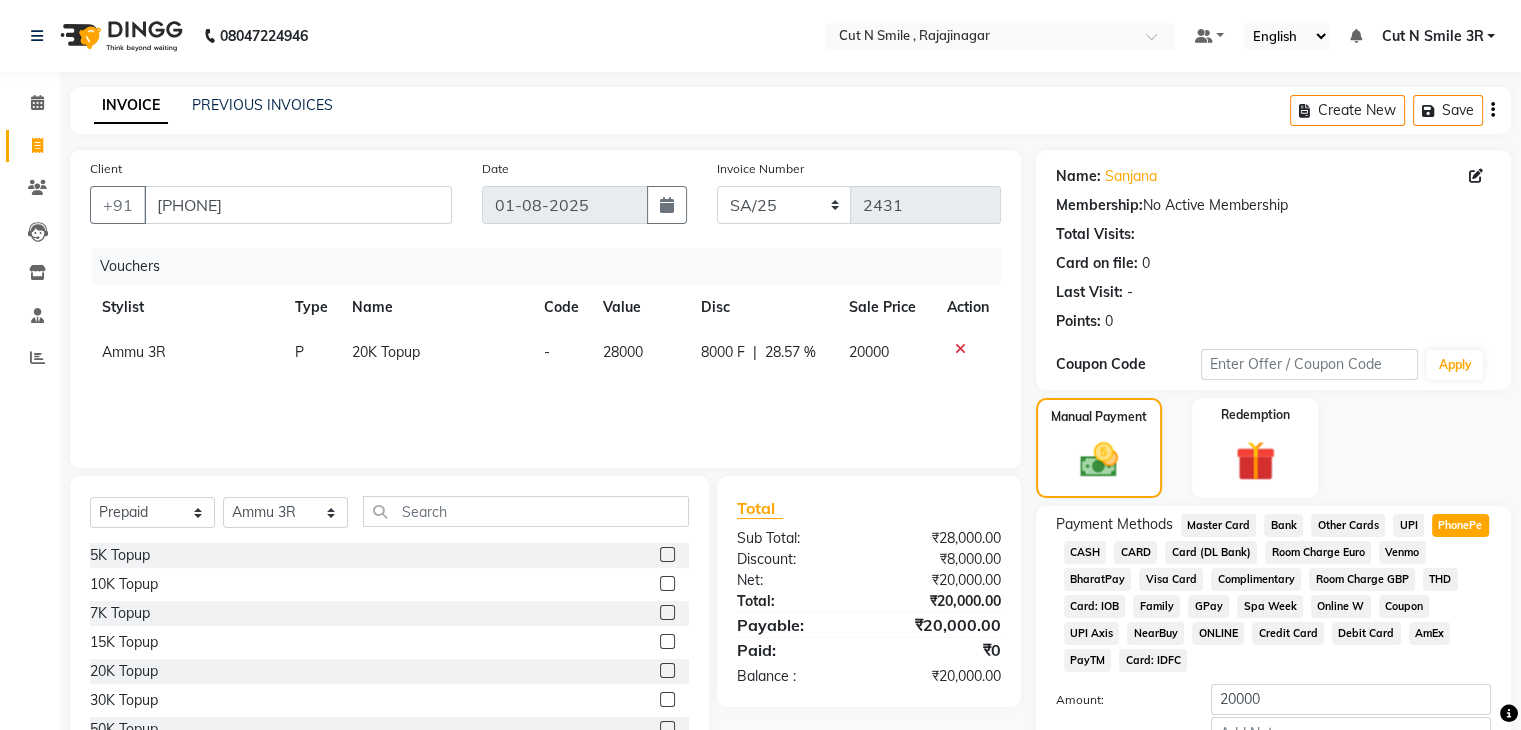 scroll, scrollTop: 136, scrollLeft: 0, axis: vertical 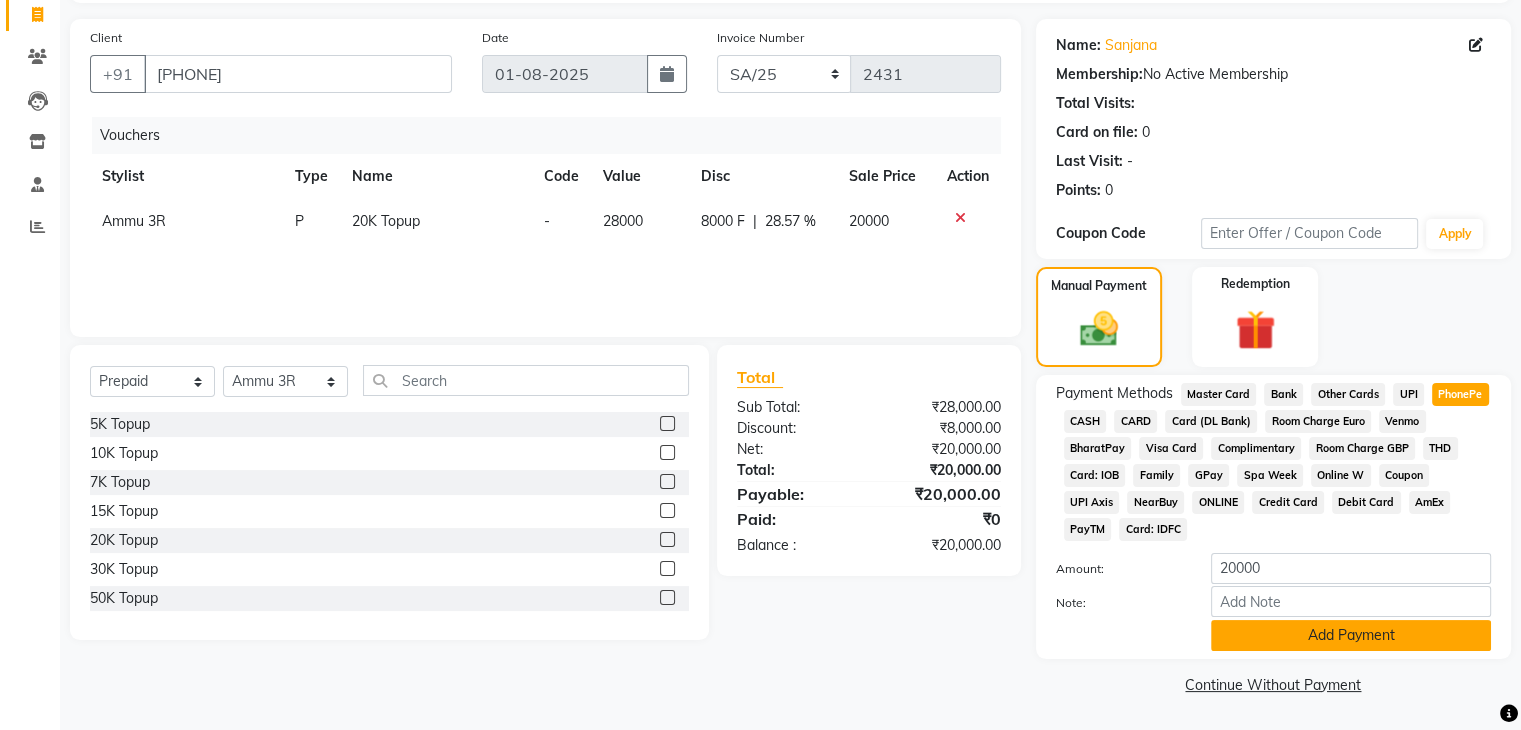 click on "Add Payment" 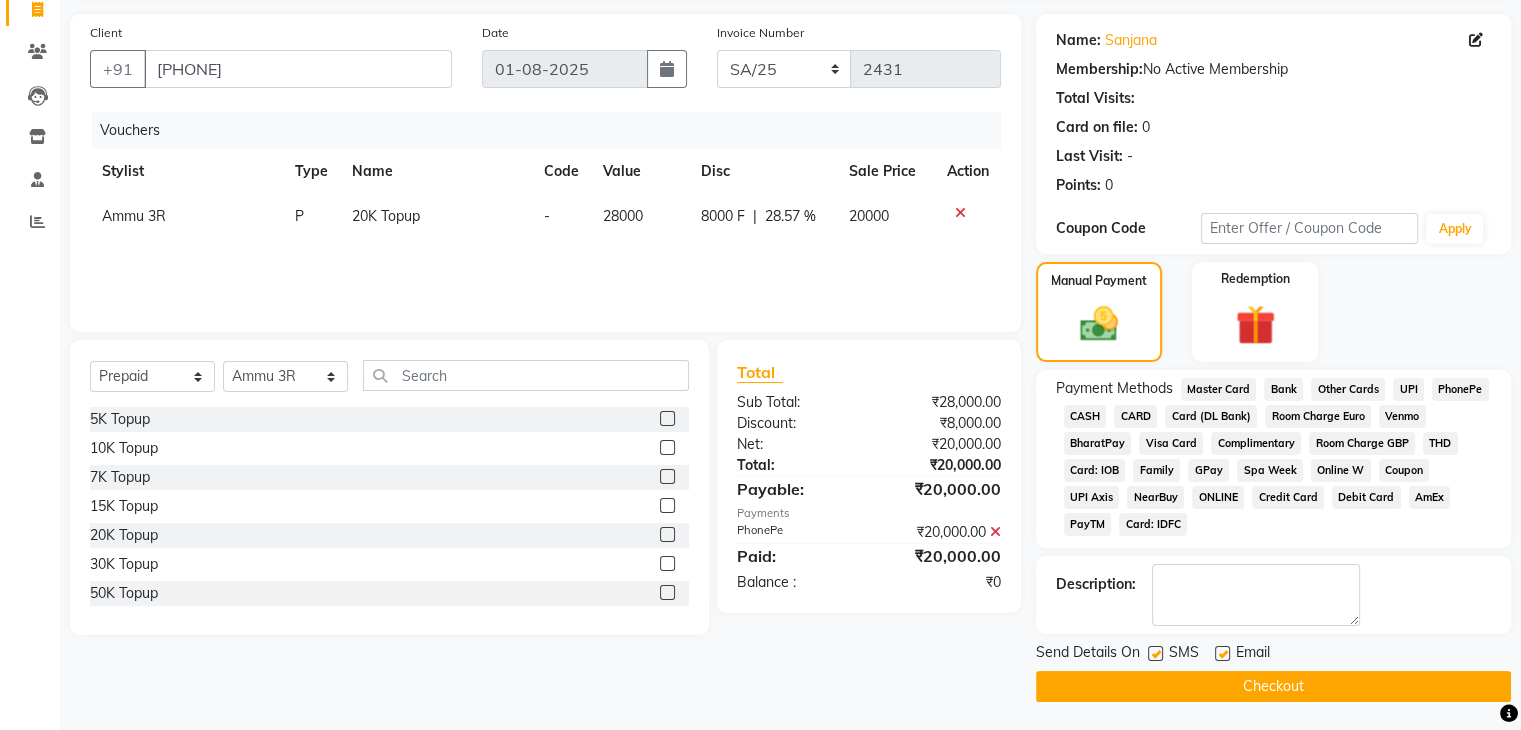 click on "Checkout" 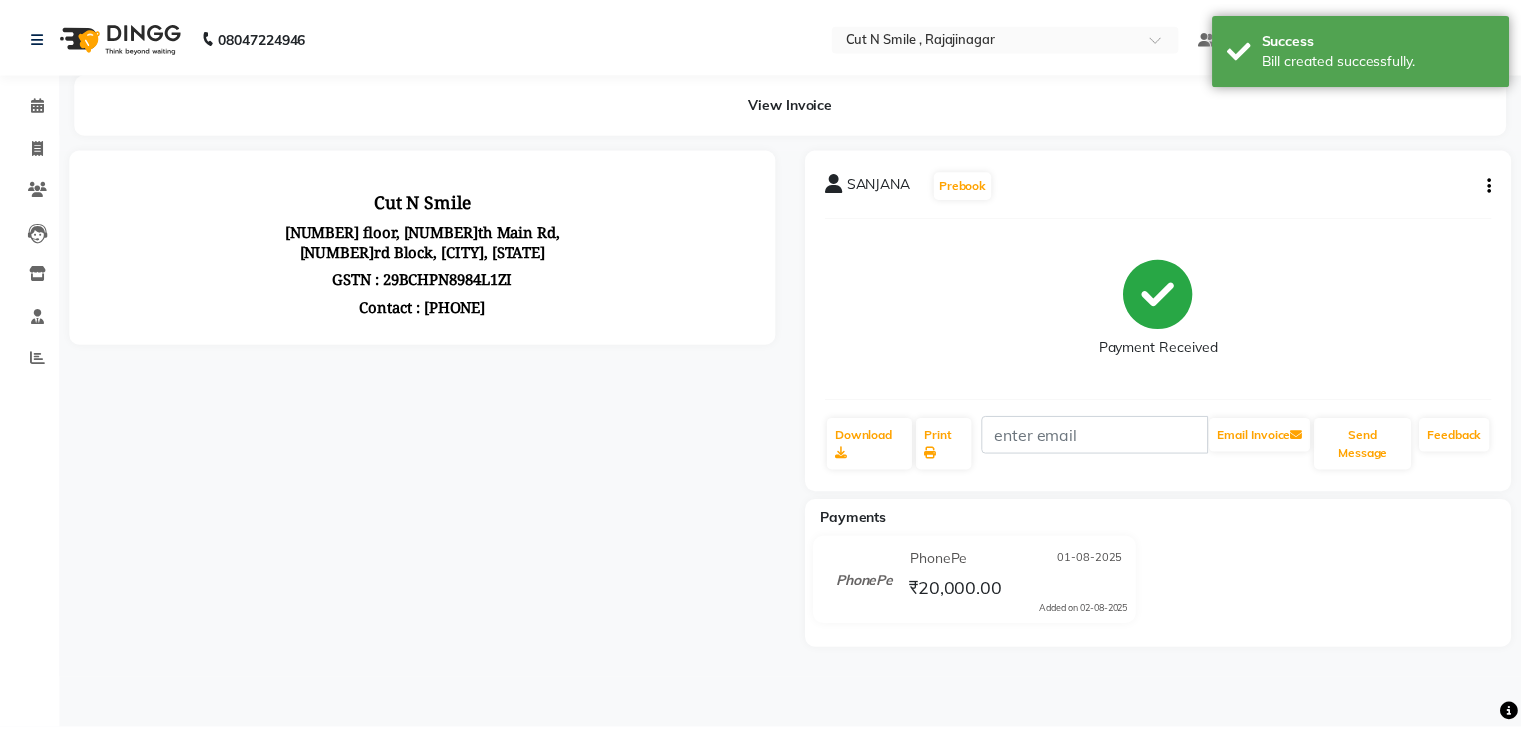 scroll, scrollTop: 0, scrollLeft: 0, axis: both 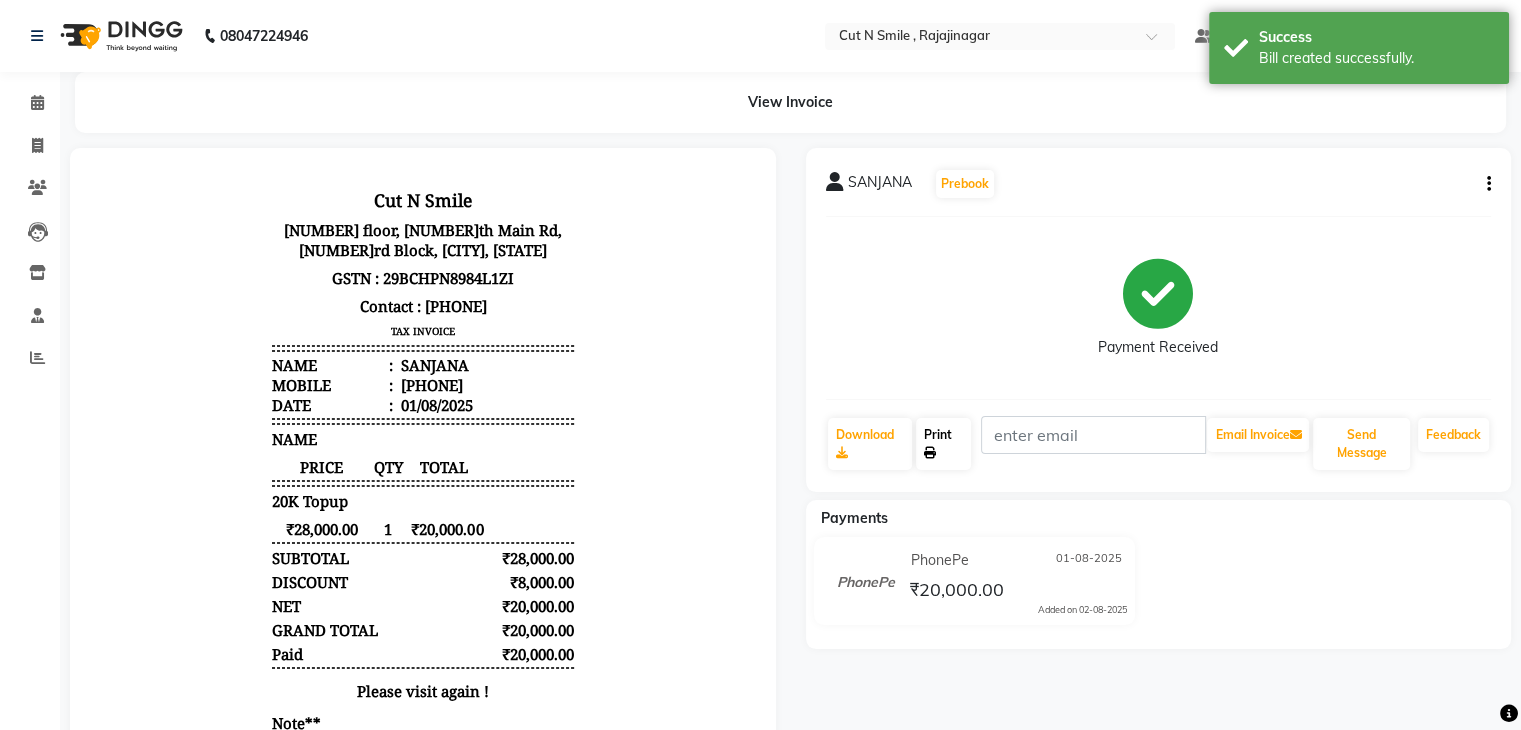 click on "Print" 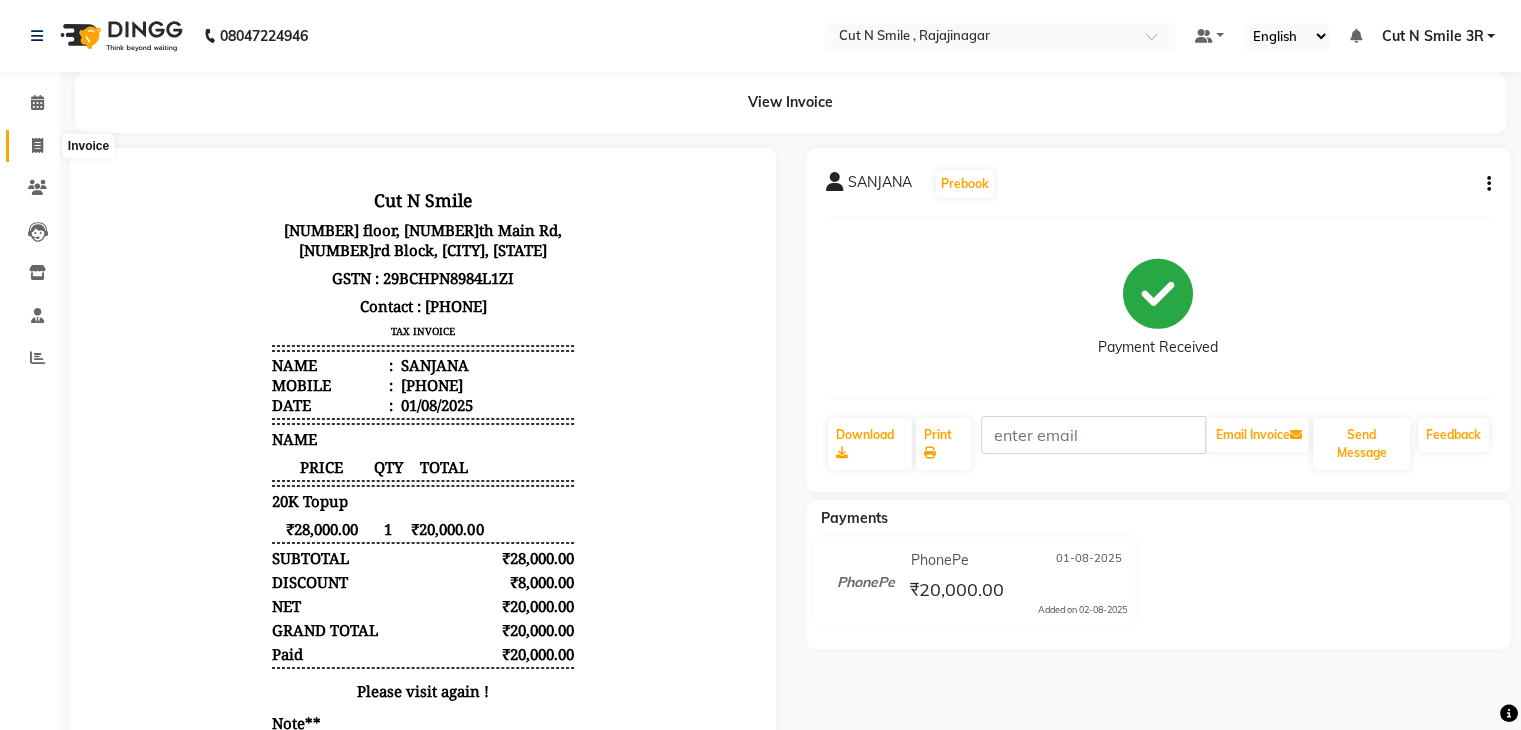 click 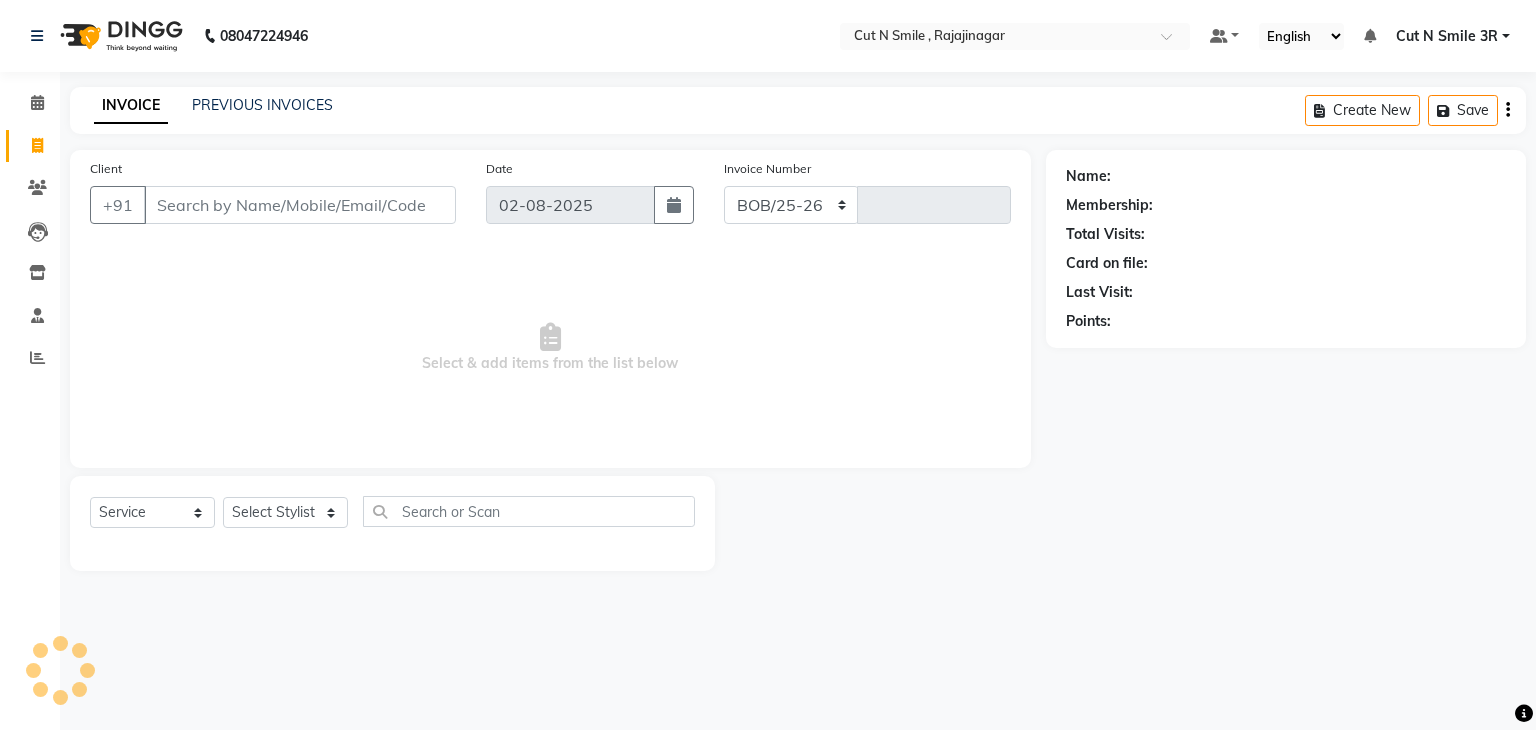 select on "7187" 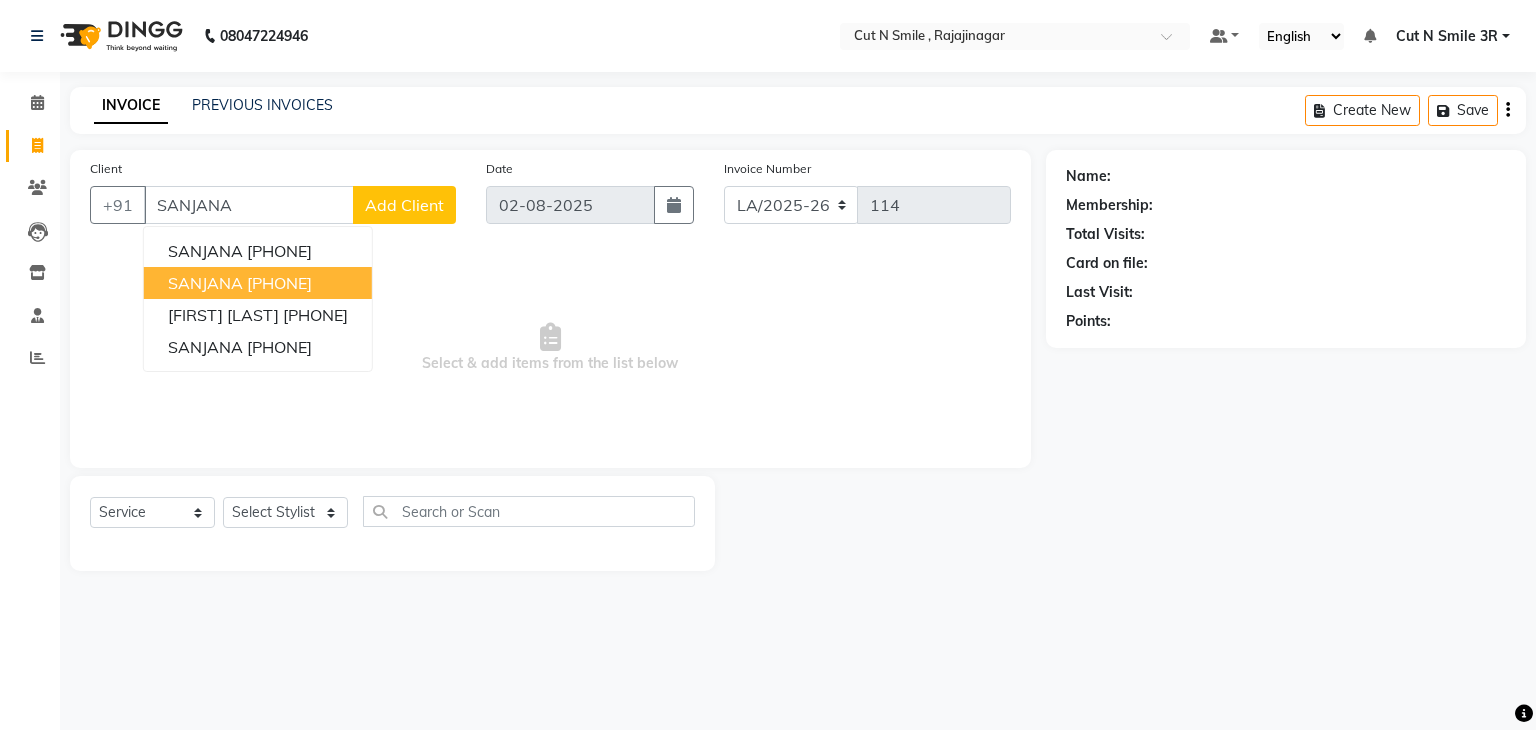 click on "[PHONE]" at bounding box center [279, 283] 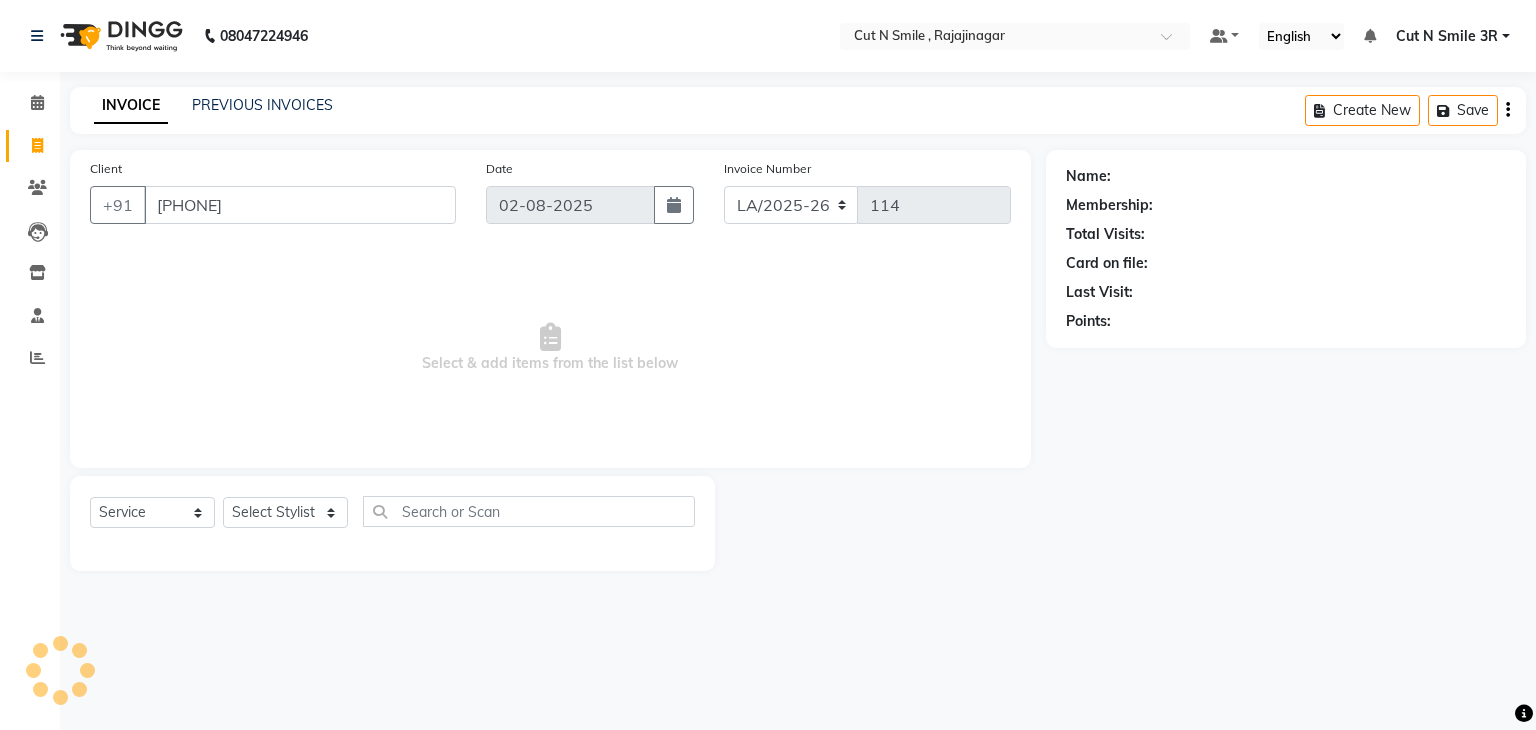 type on "[PHONE]" 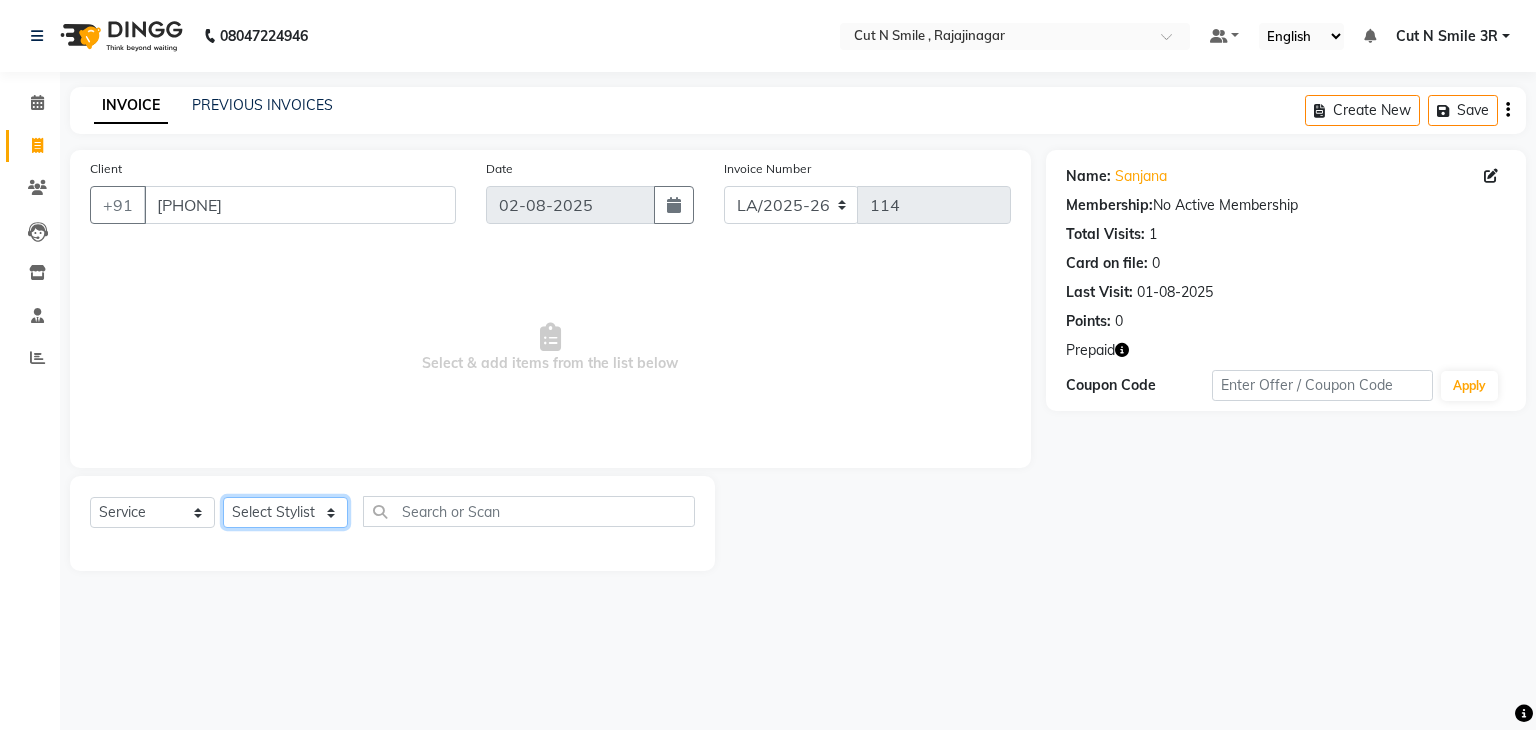 click on "Select Stylist Ali ML Ammu 3R Ankith VN Ash Mohammed 3R Atheek 3R Binitha 3R Bipana 4R CNS BOB  Cut N Smile 17M  Cut N Smile 3R Cut n Smile 4R Cut N Smile 9M Cut N Smile ML Cut N Smile V Fazil Ali 4R Govind VN Hema 4R Jayashree VN Karan VN Love 4R Mani Singh 3R Manu 4R  Muskaan VN Nadeem 4R N D M 4R NDM Alam 4R Noushad VN Pavan 4R Priya BOB Priyanka 3R Rahul 3R Ravi 3R Riya BOB Rohith 4R Roobina 3R Roopa 4R Rubina BOB Sahil Ahmed 3R Sahil Bhatti 4R Sameer 3R Sanajana BOB  Sanjana BOB Sarita VN Shaan 4R Shahid 4R Shakir VN Shanavaaz BOB Shiney 3R Shivu Raj 4R Srijana BOB Sunil Laddi 4R Sunny VN Supriya BOB Sushmitha 4R Vakeel 3R Varas 4R Varas BOB Vishwa VN" 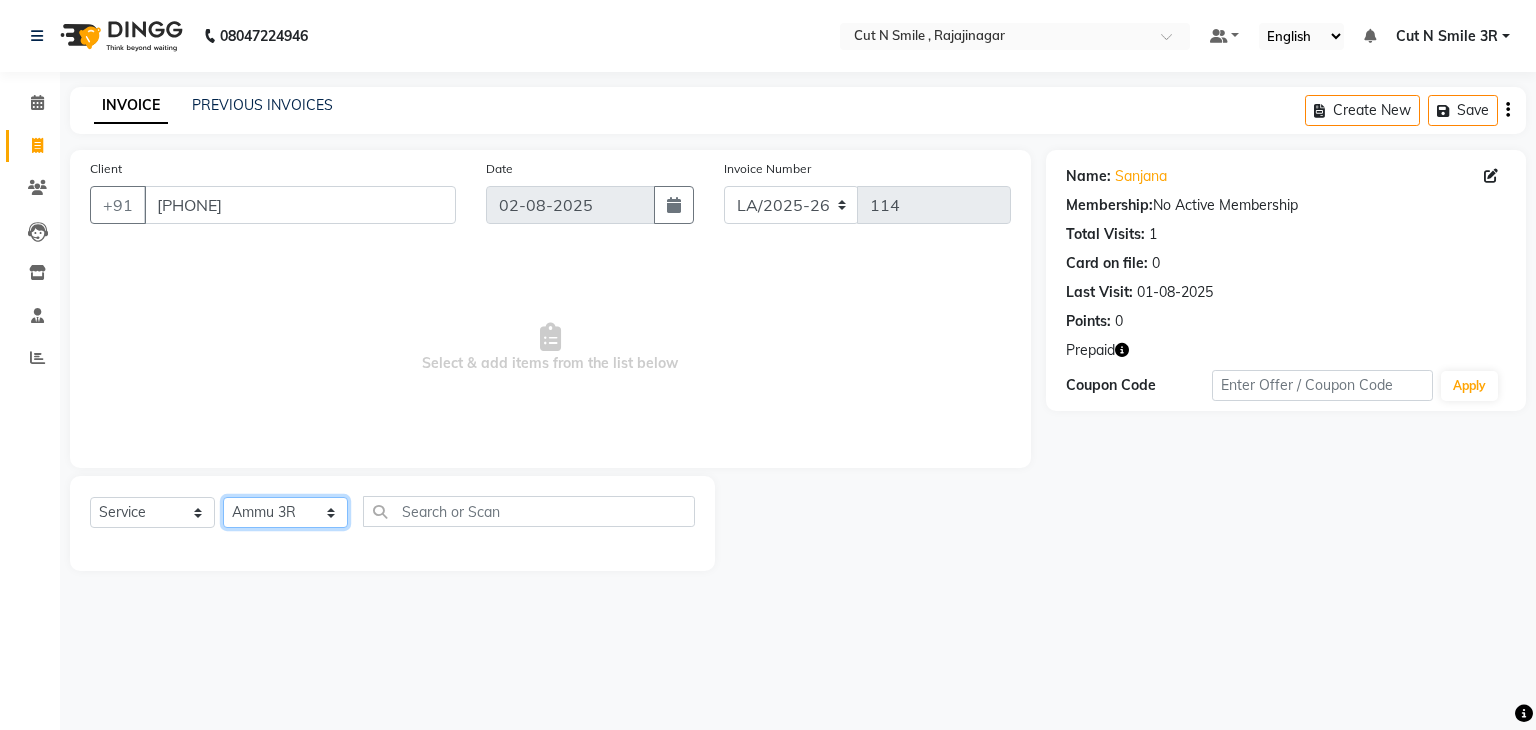 click on "Select Stylist Ali ML Ammu 3R Ankith VN Ash Mohammed 3R Atheek 3R Binitha 3R Bipana 4R CNS BOB  Cut N Smile 17M  Cut N Smile 3R Cut n Smile 4R Cut N Smile 9M Cut N Smile ML Cut N Smile V Fazil Ali 4R Govind VN Hema 4R Jayashree VN Karan VN Love 4R Mani Singh 3R Manu 4R  Muskaan VN Nadeem 4R N D M 4R NDM Alam 4R Noushad VN Pavan 4R Priya BOB Priyanka 3R Rahul 3R Ravi 3R Riya BOB Rohith 4R Roobina 3R Roopa 4R Rubina BOB Sahil Ahmed 3R Sahil Bhatti 4R Sameer 3R Sanajana BOB  Sanjana BOB Sarita VN Shaan 4R Shahid 4R Shakir VN Shanavaaz BOB Shiney 3R Shivu Raj 4R Srijana BOB Sunil Laddi 4R Sunny VN Supriya BOB Sushmitha 4R Vakeel 3R Varas 4R Varas BOB Vishwa VN" 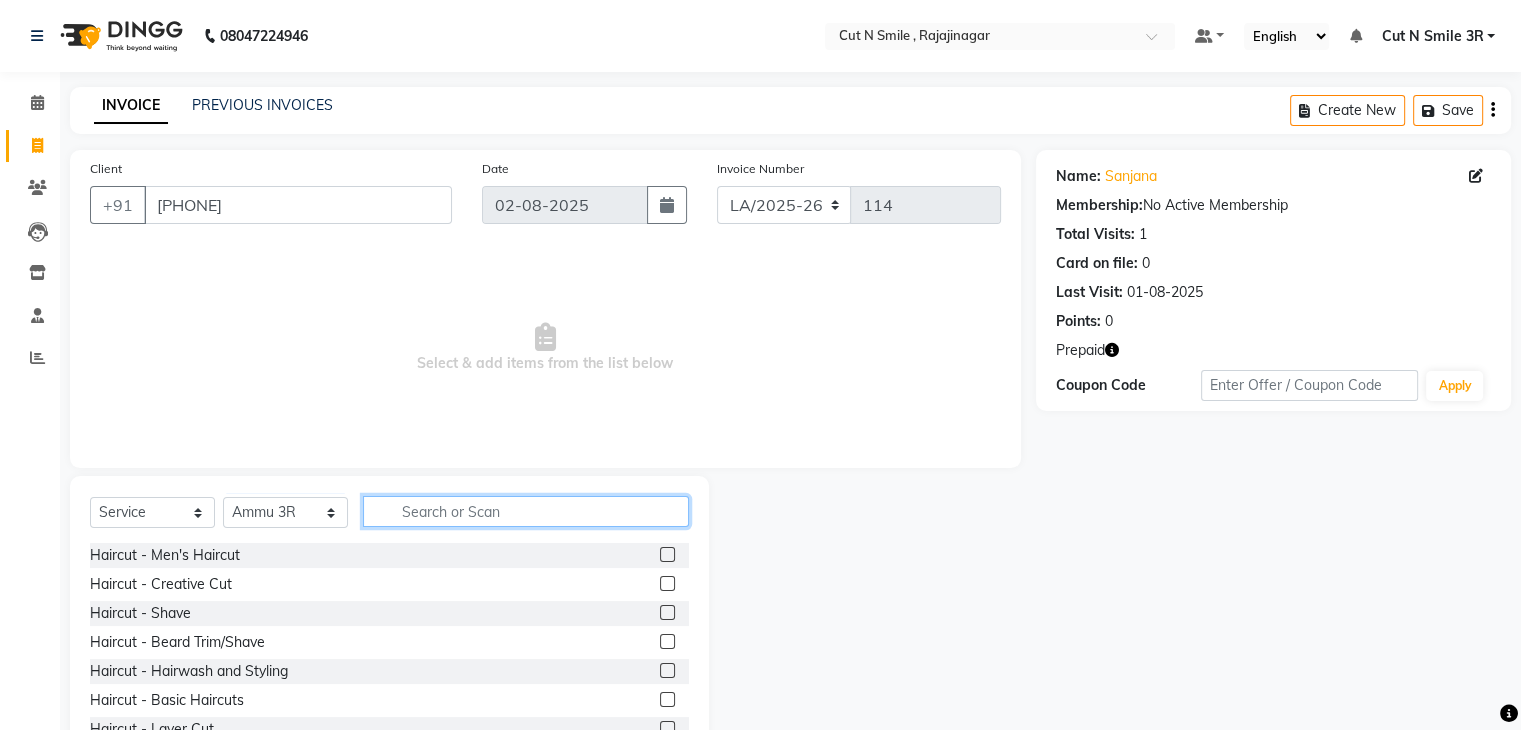 click 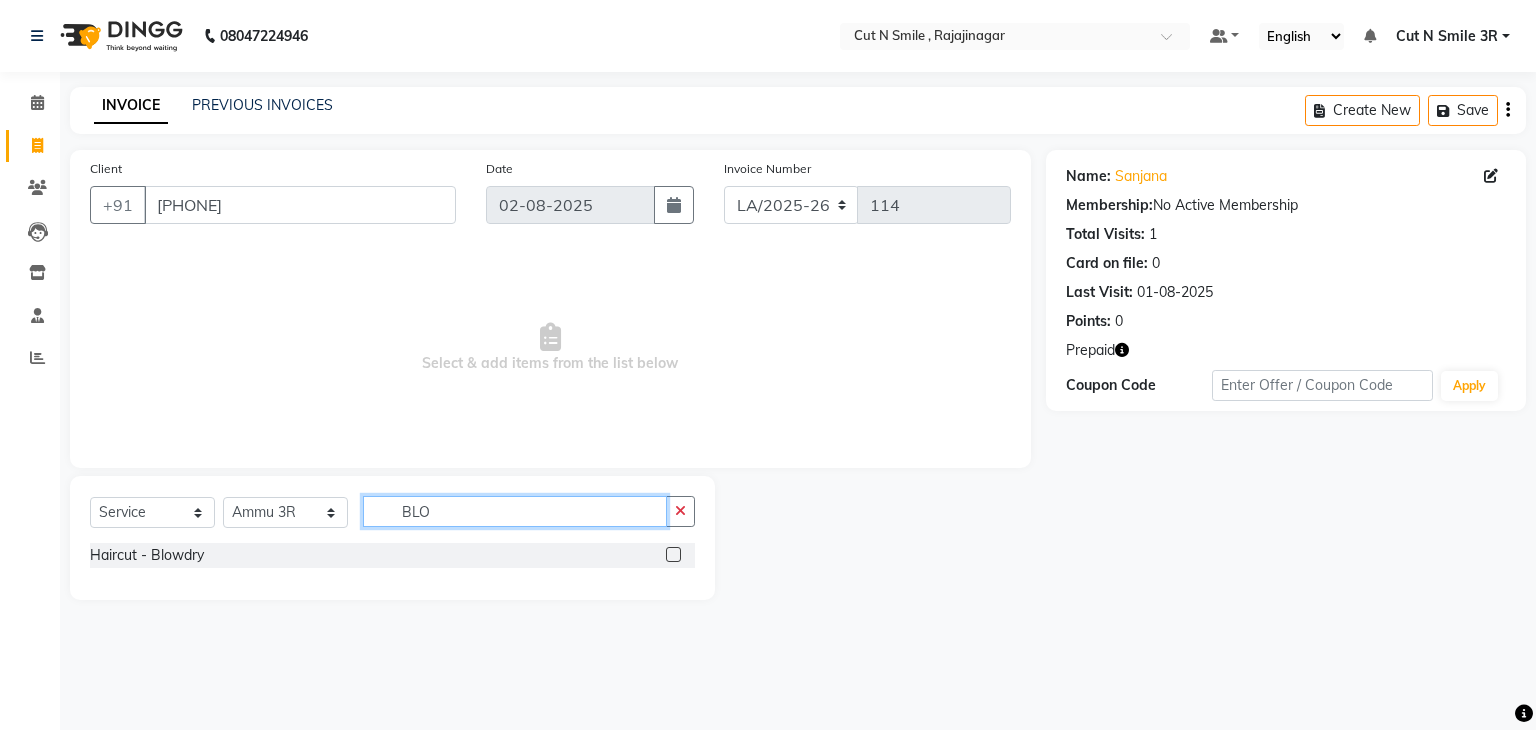type on "BLO" 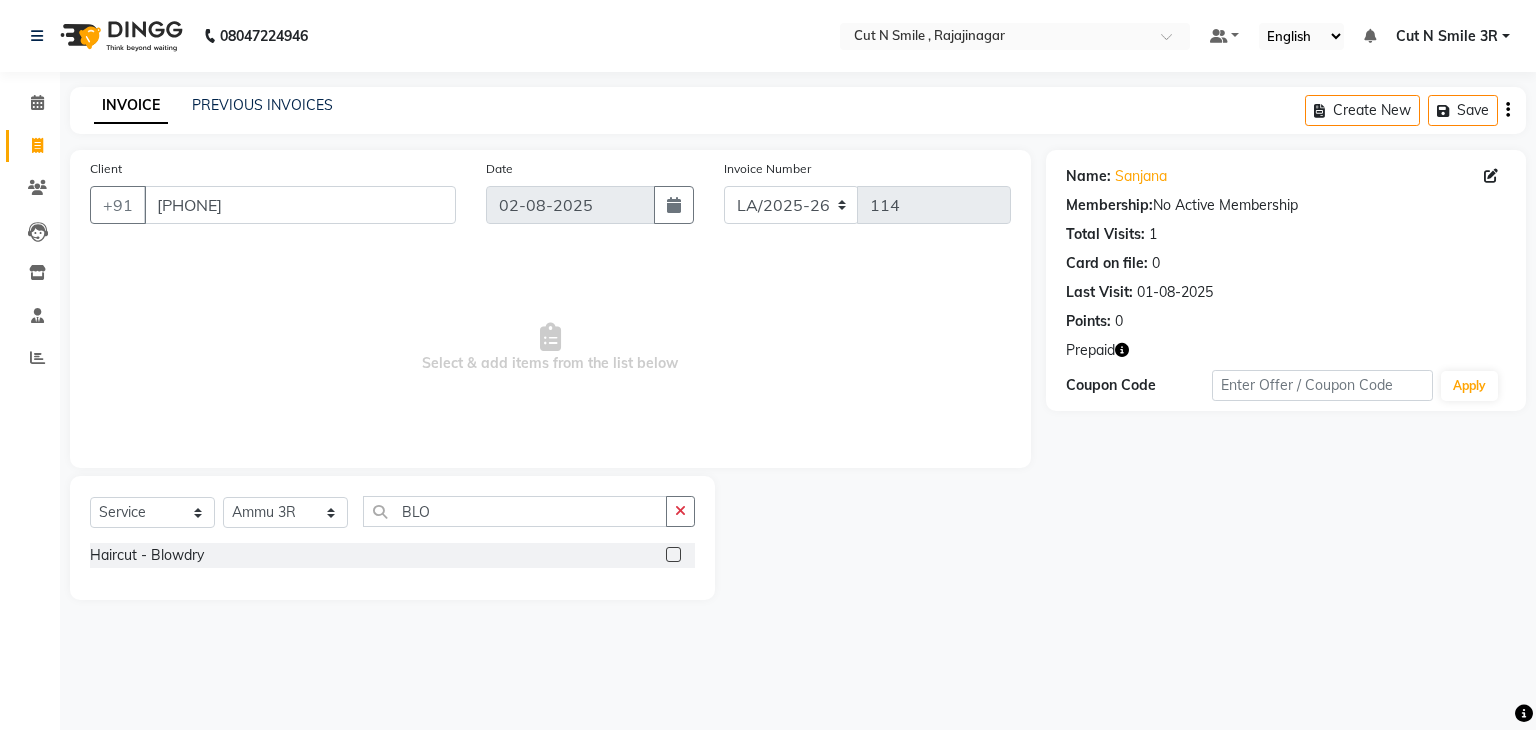 click 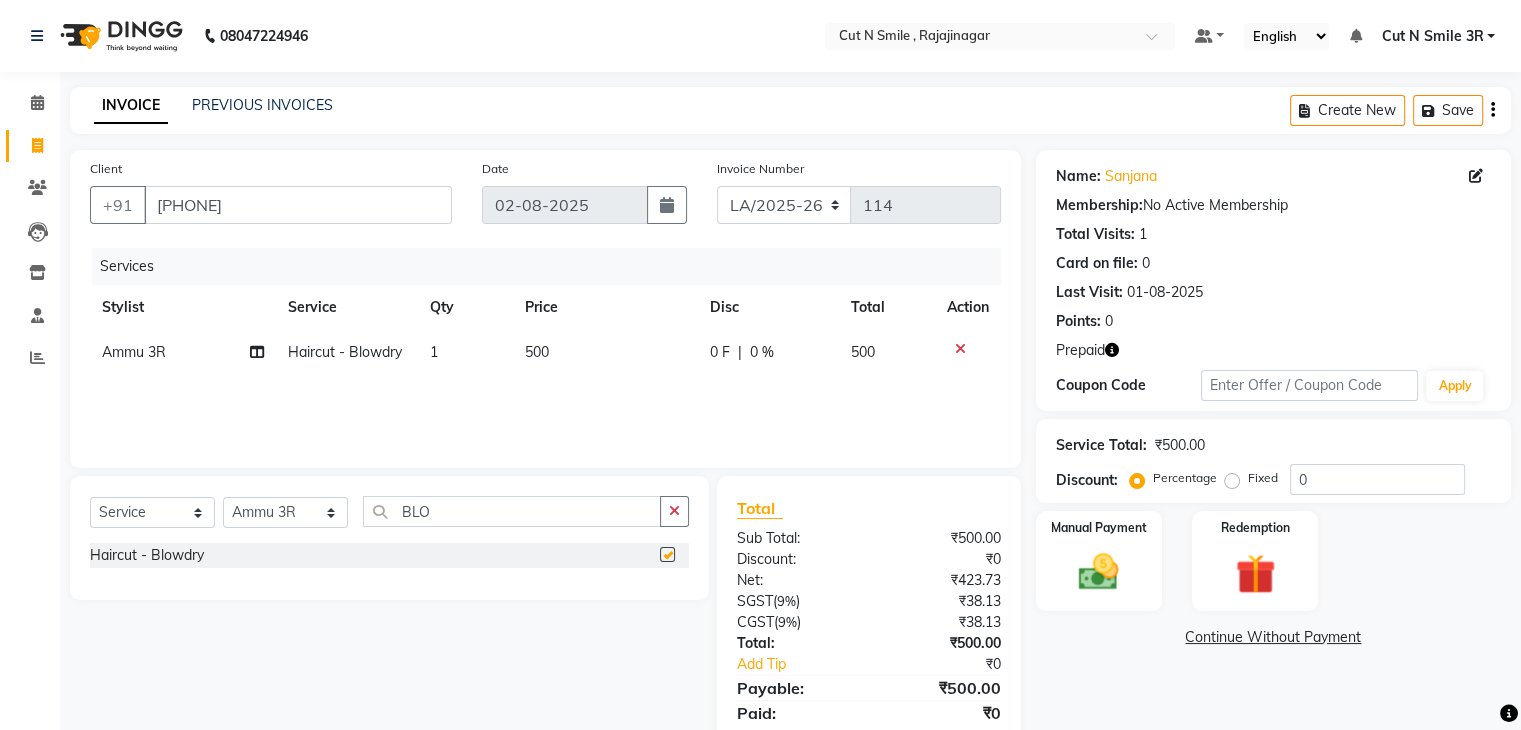 checkbox on "false" 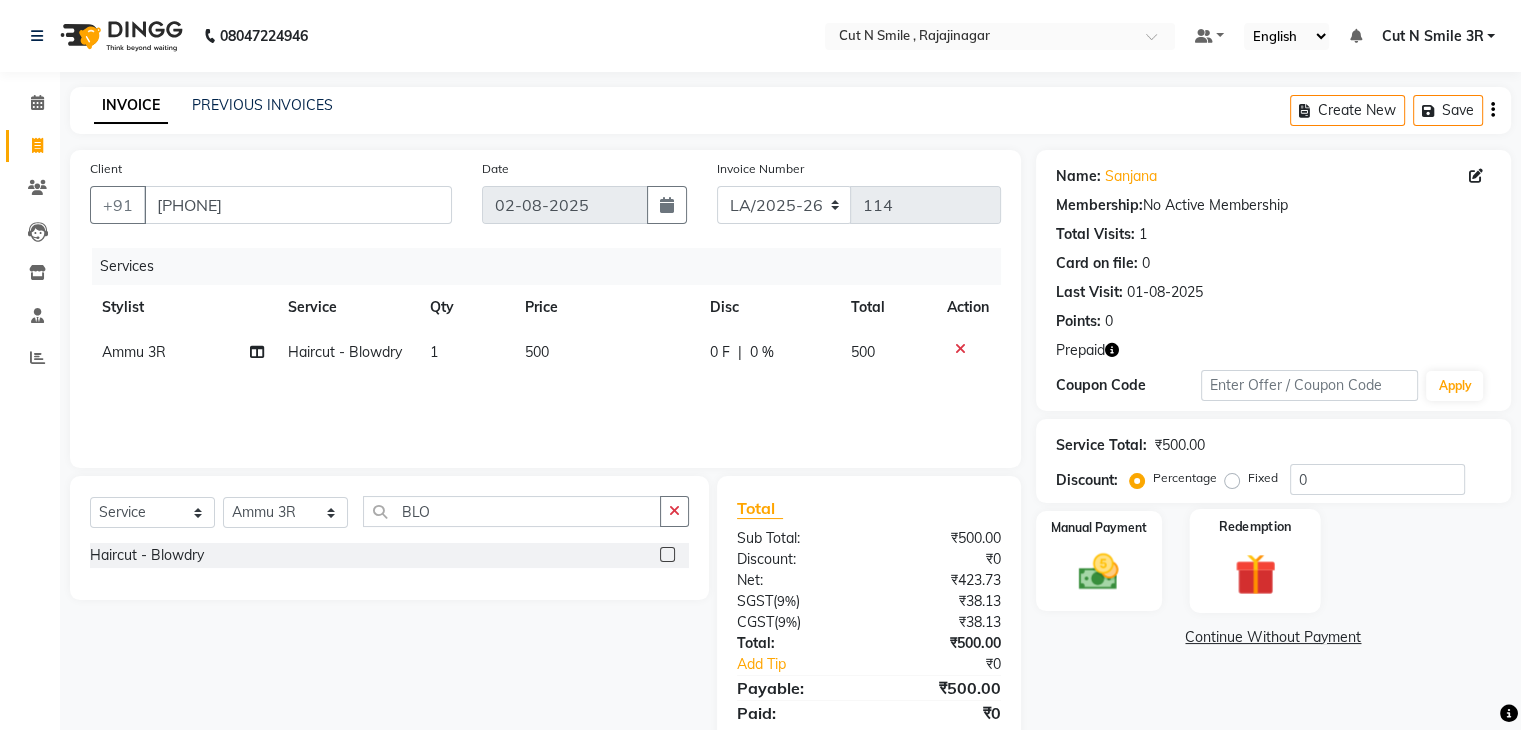 click 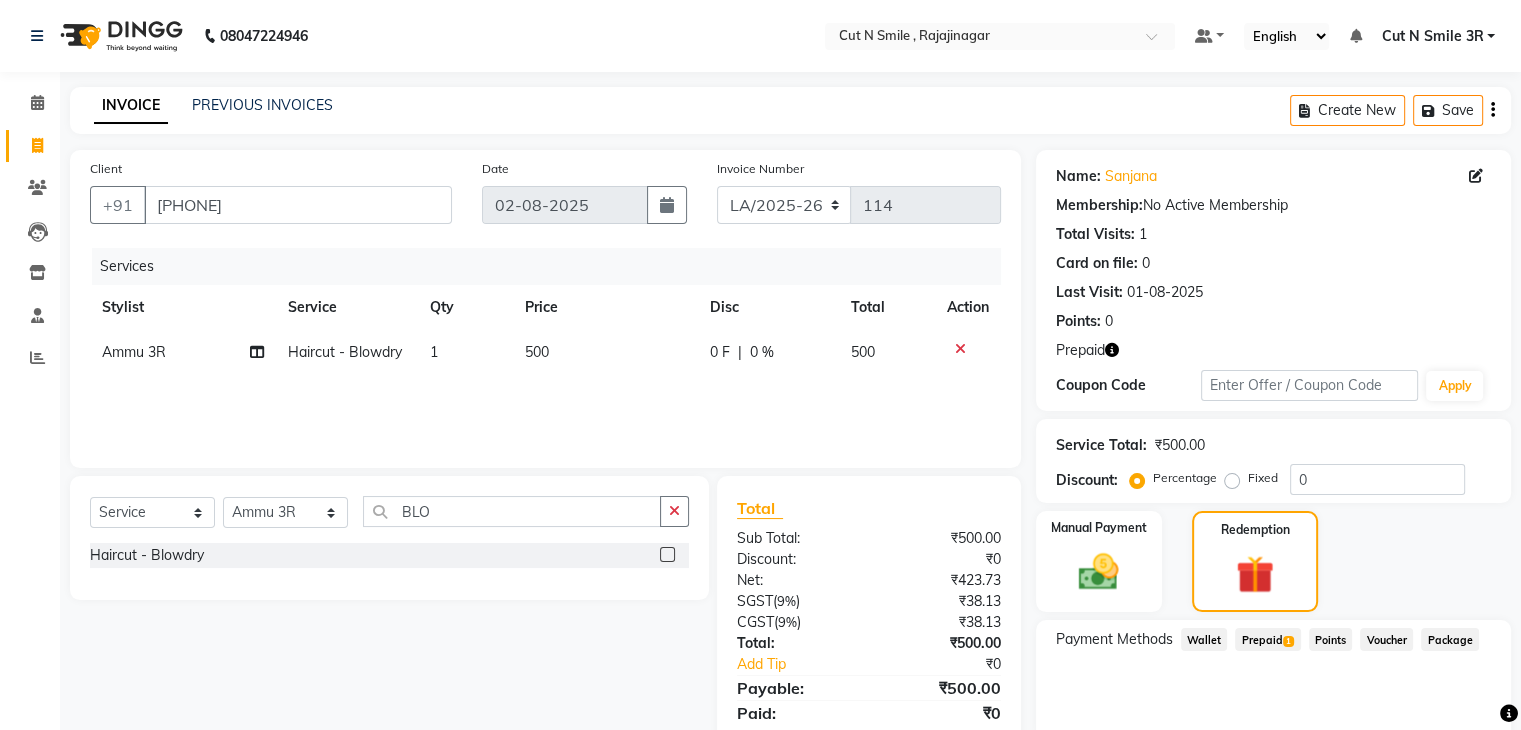 click on "Prepaid  1" 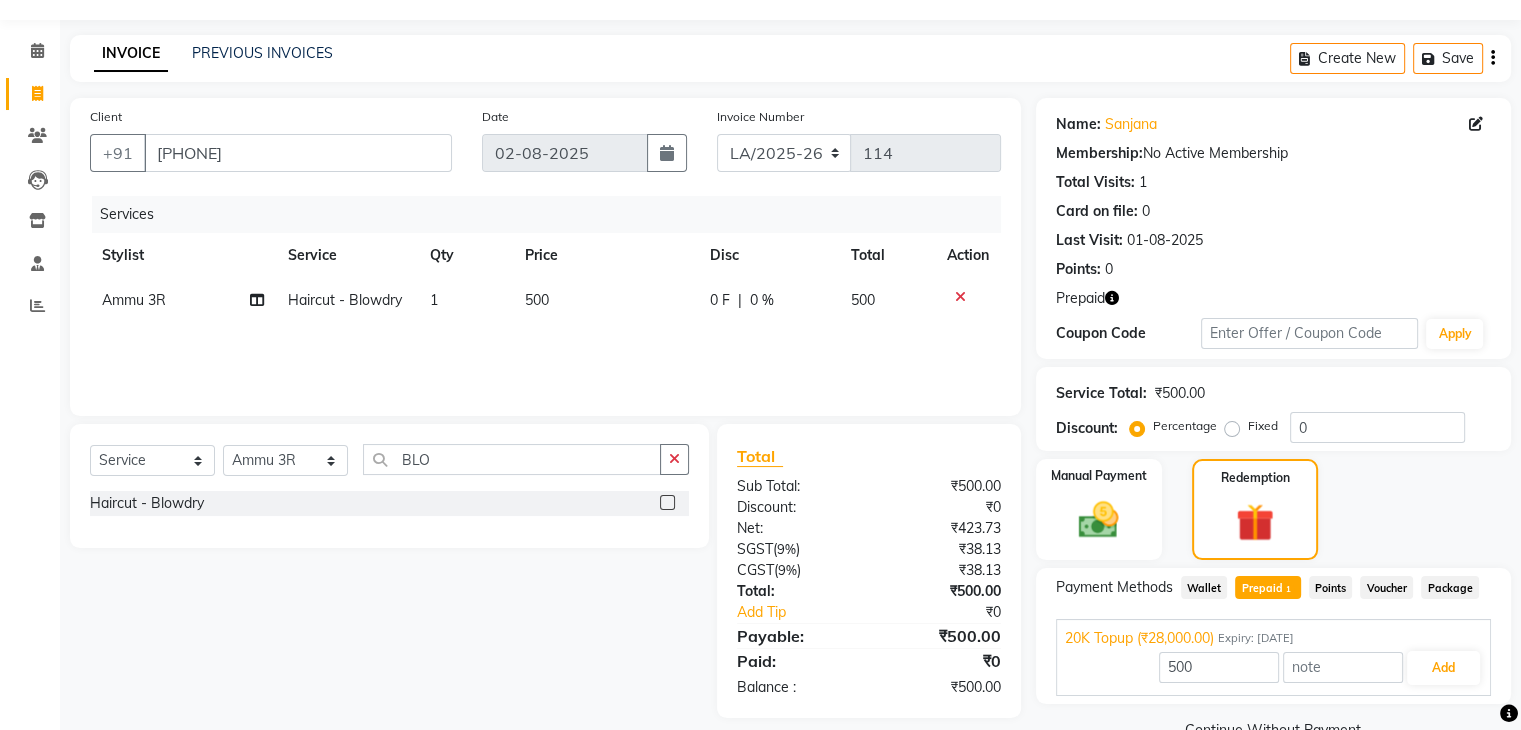 scroll, scrollTop: 97, scrollLeft: 0, axis: vertical 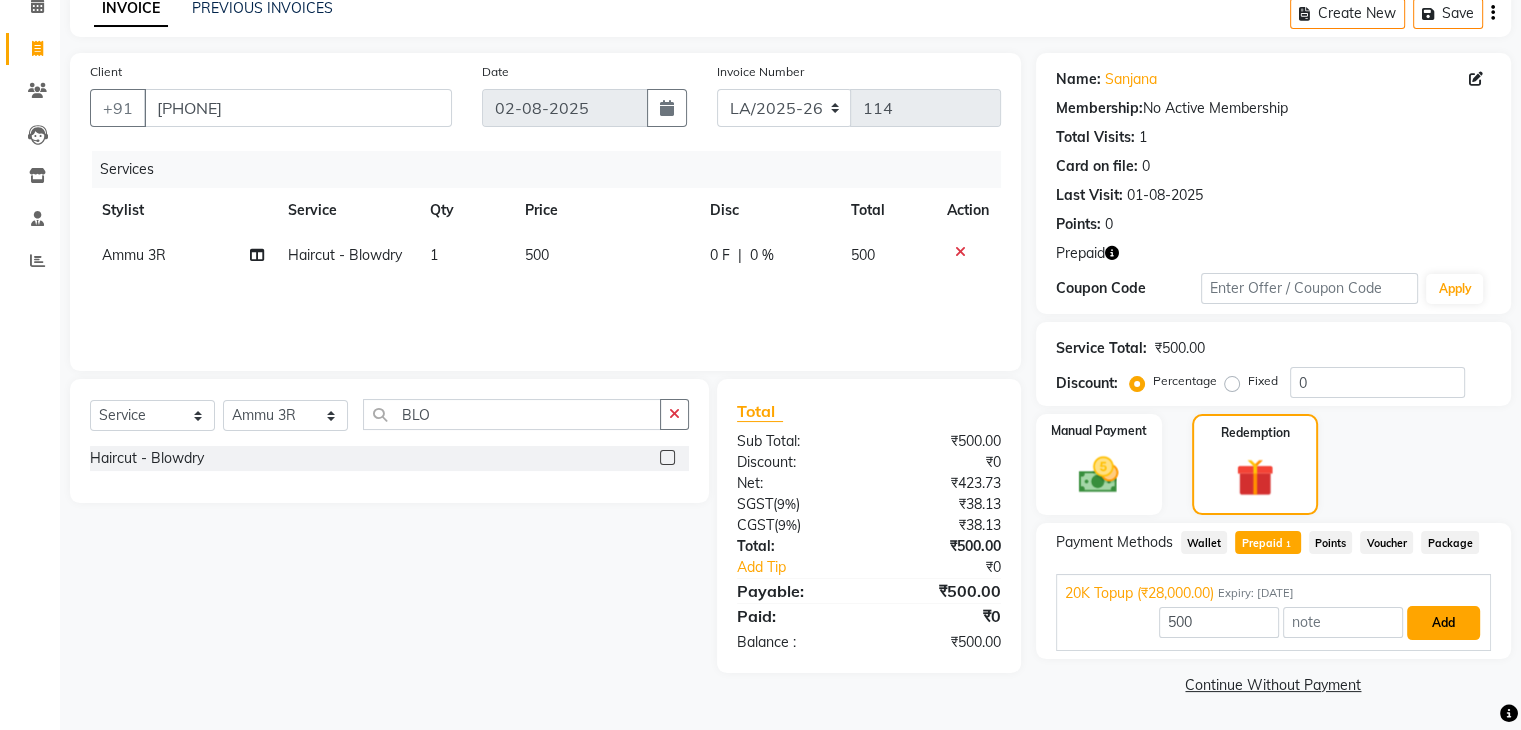 click on "Add" at bounding box center (1443, 623) 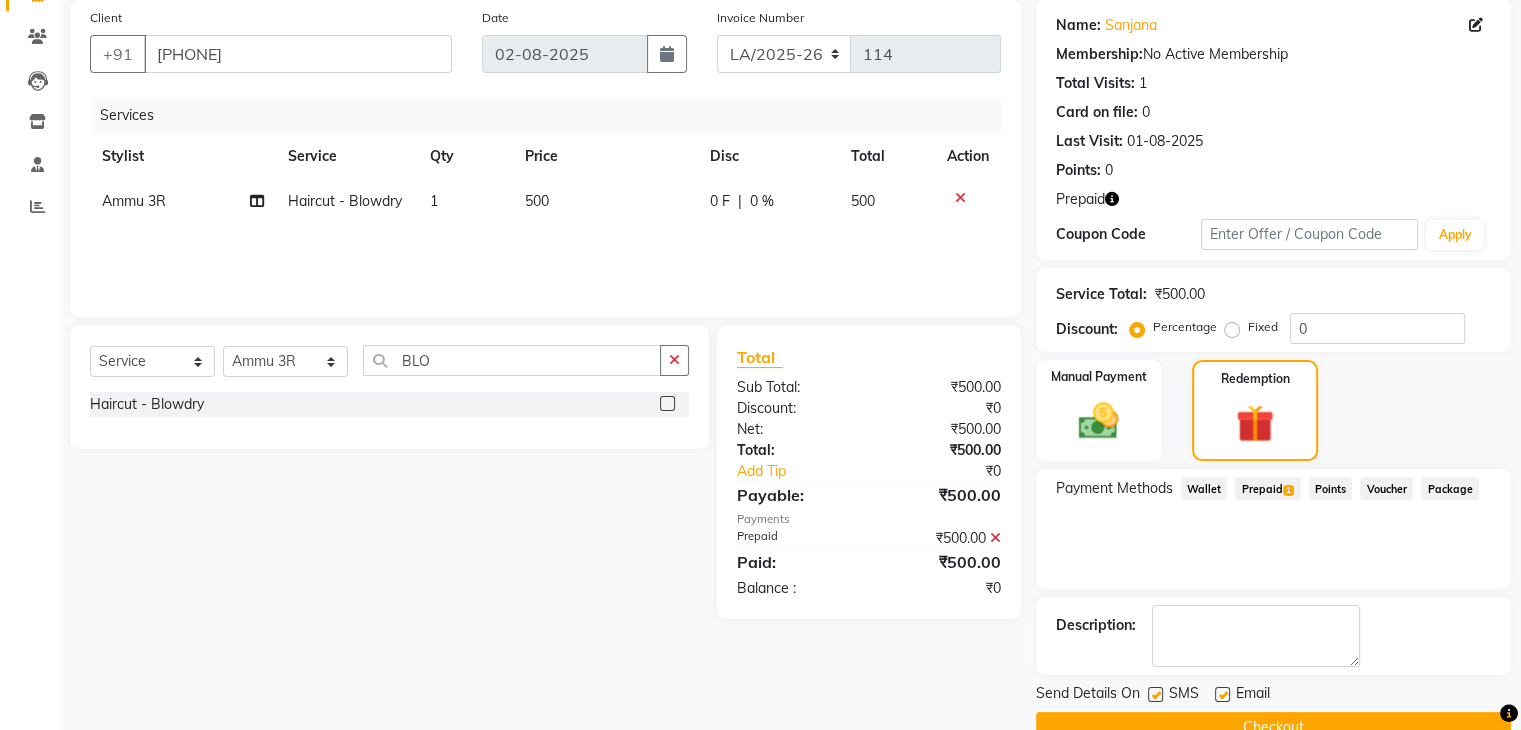 scroll, scrollTop: 193, scrollLeft: 0, axis: vertical 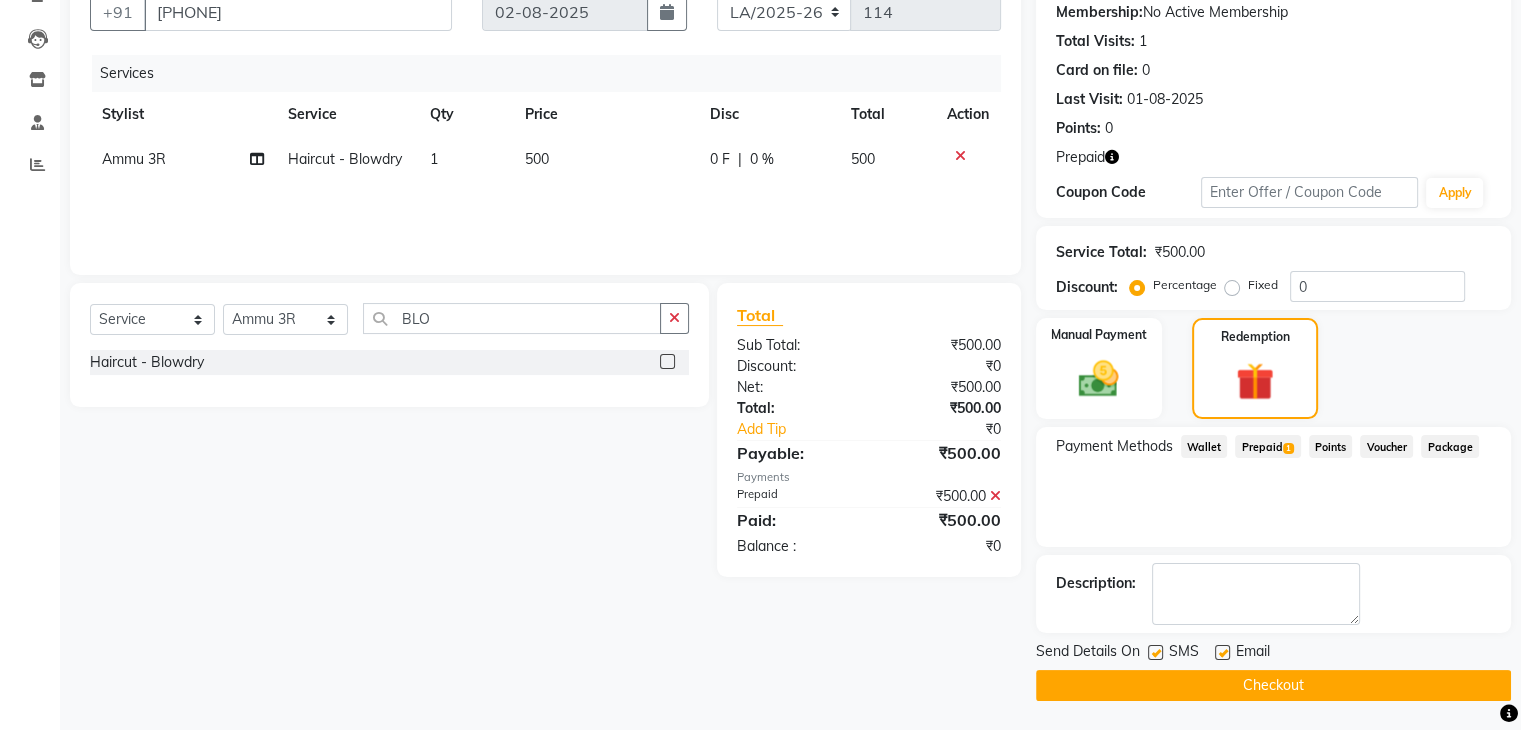 click on "Checkout" 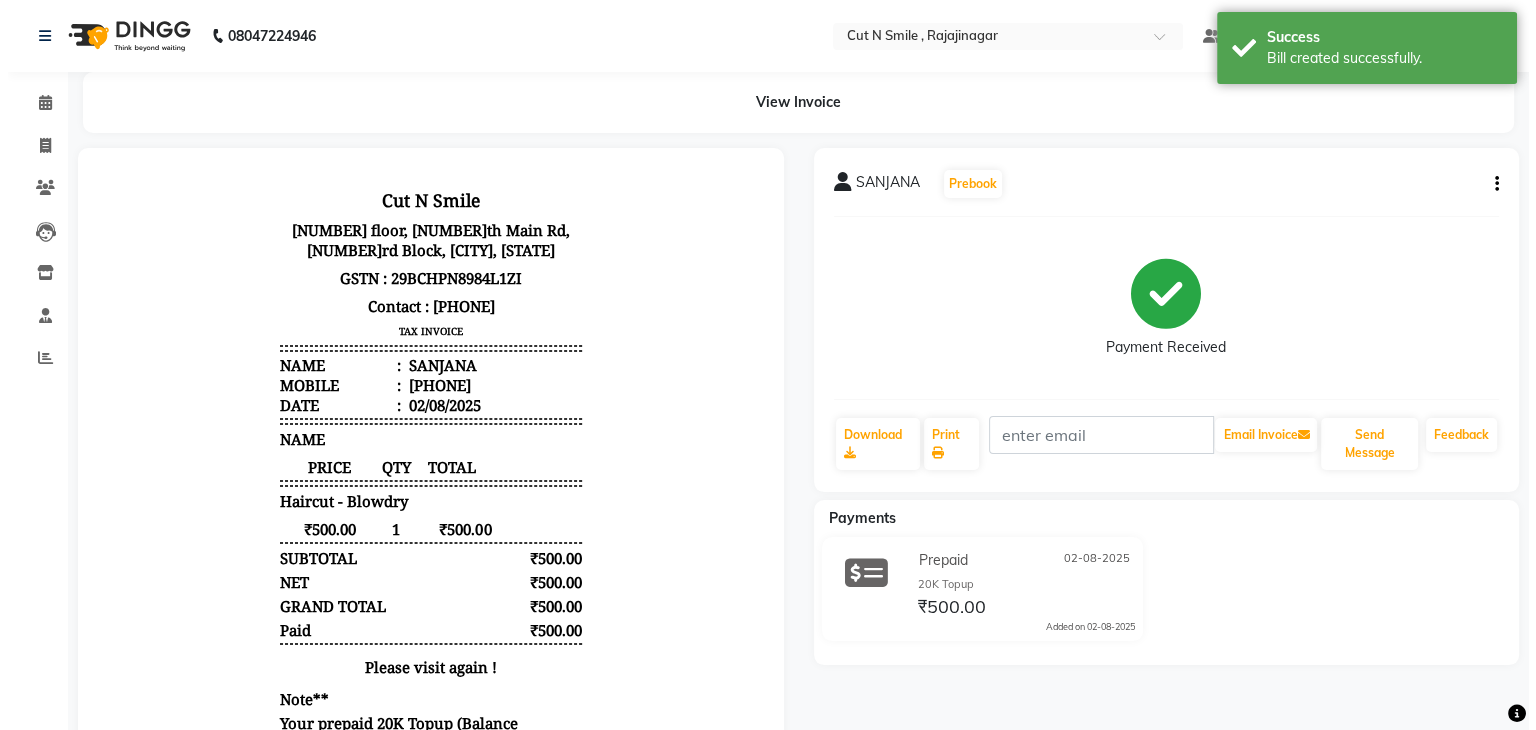 scroll, scrollTop: 0, scrollLeft: 0, axis: both 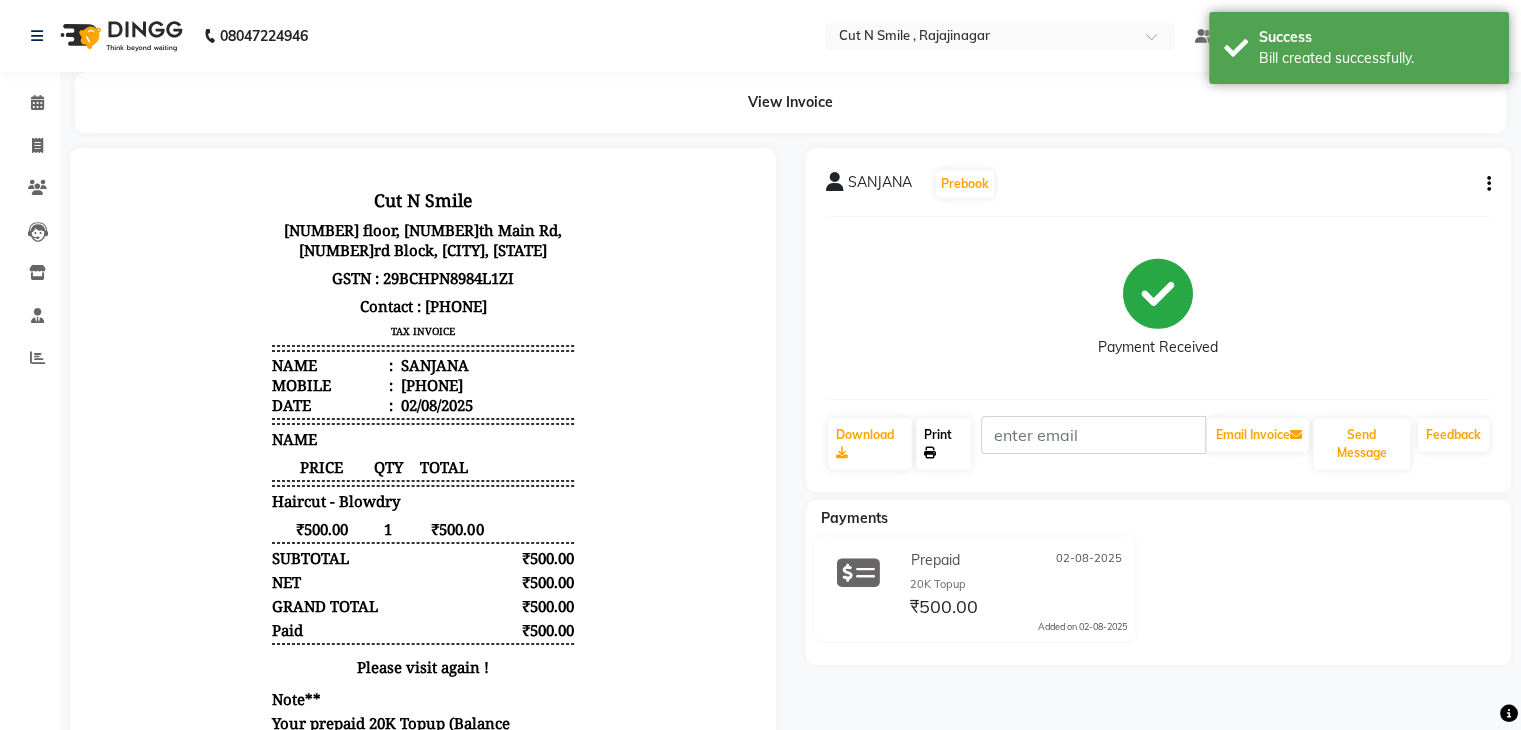 click on "Print" 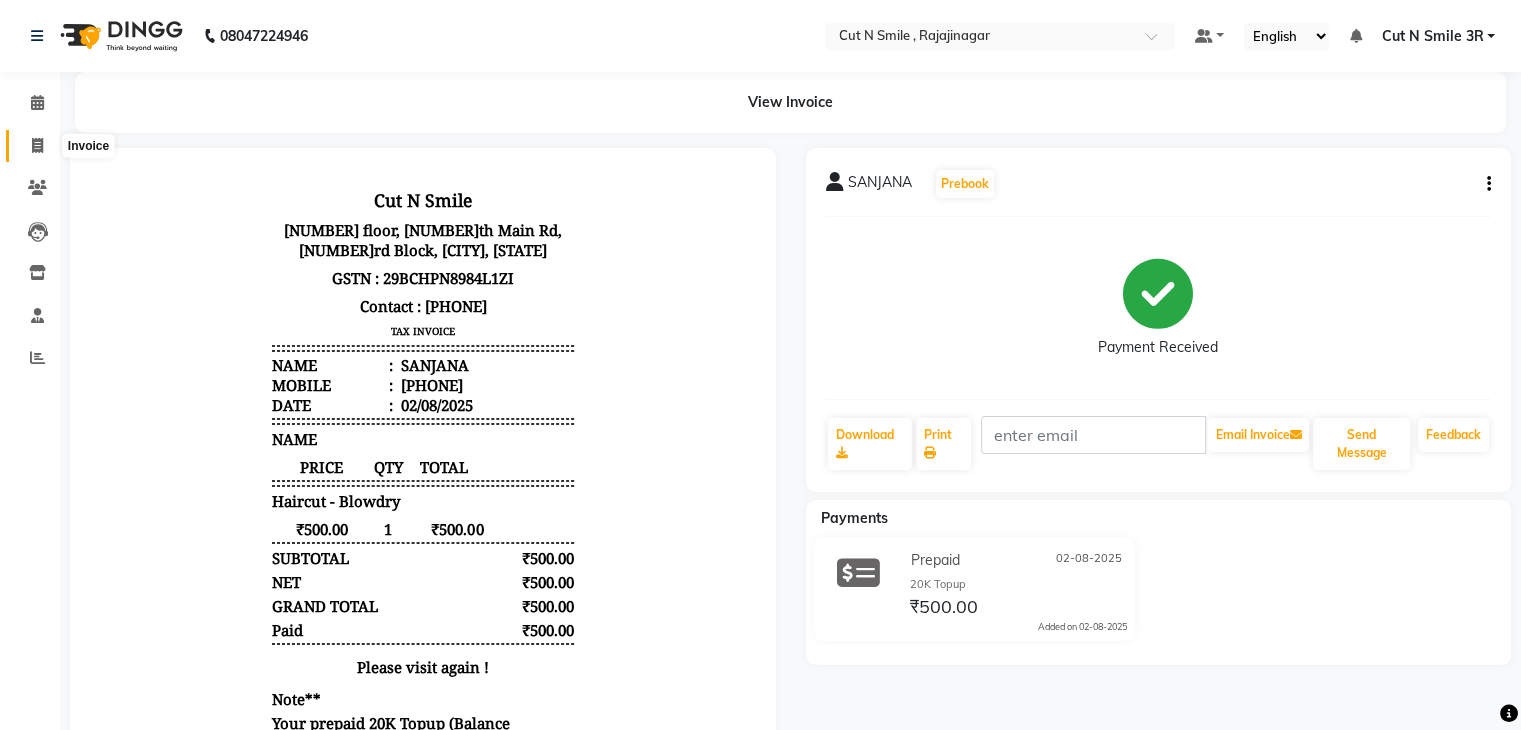 click 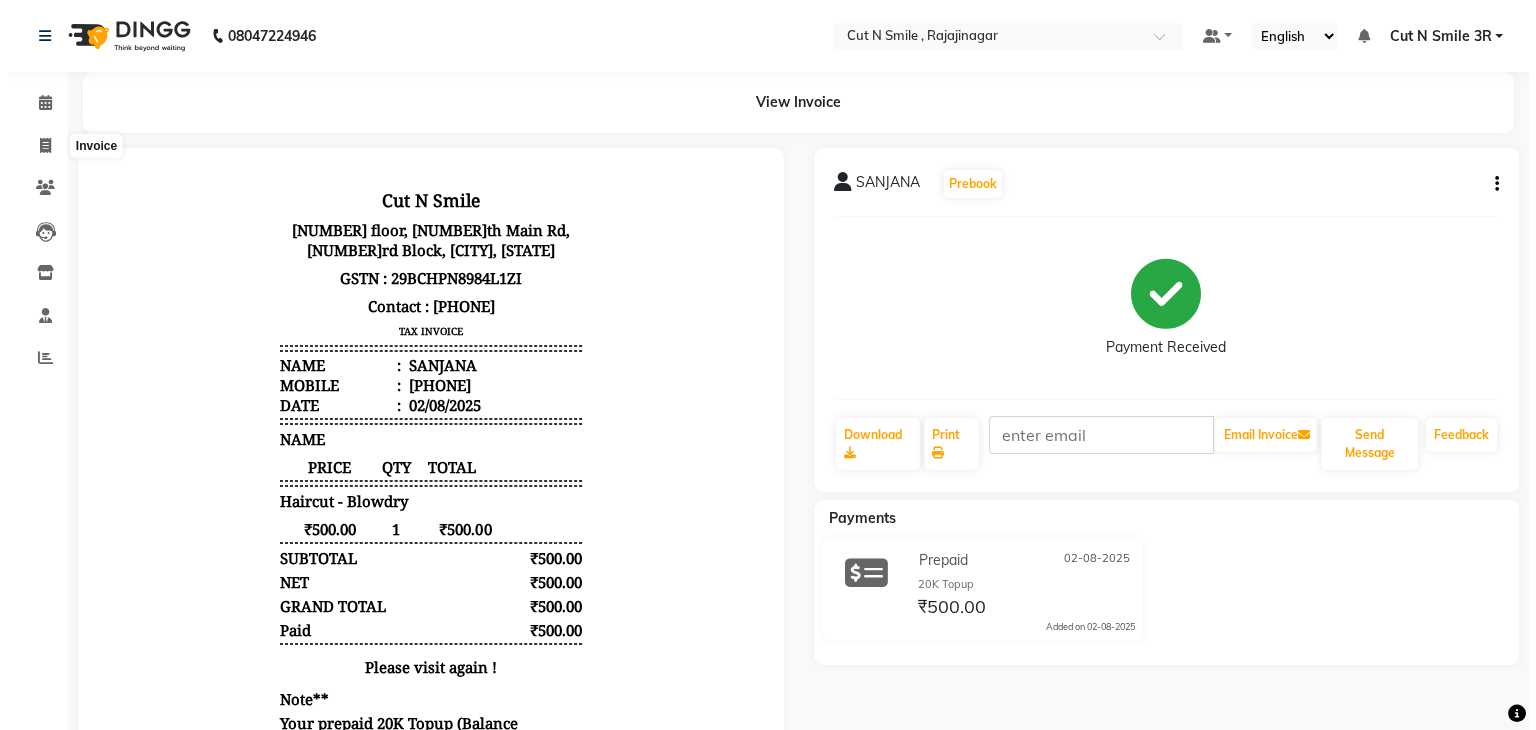 select on "service" 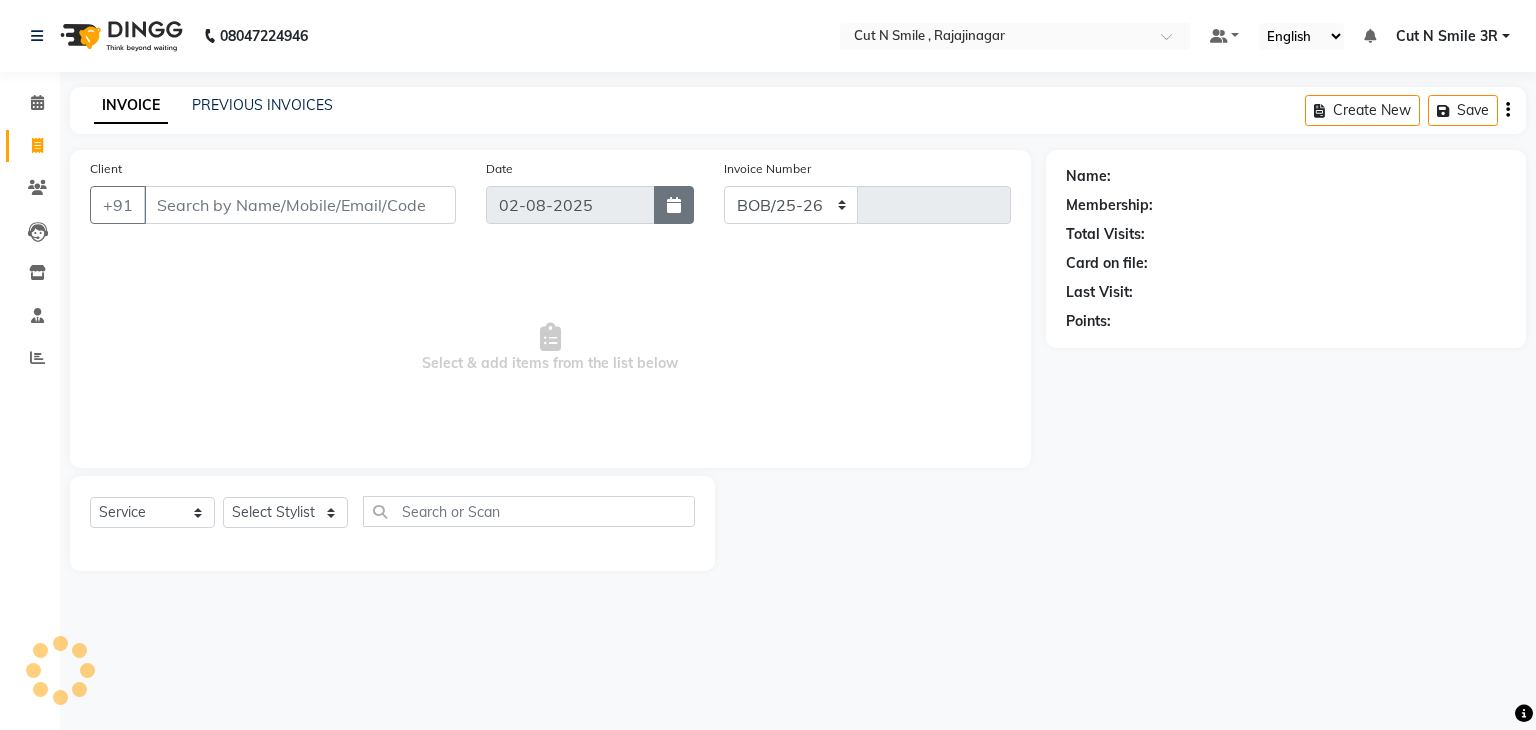 select on "7187" 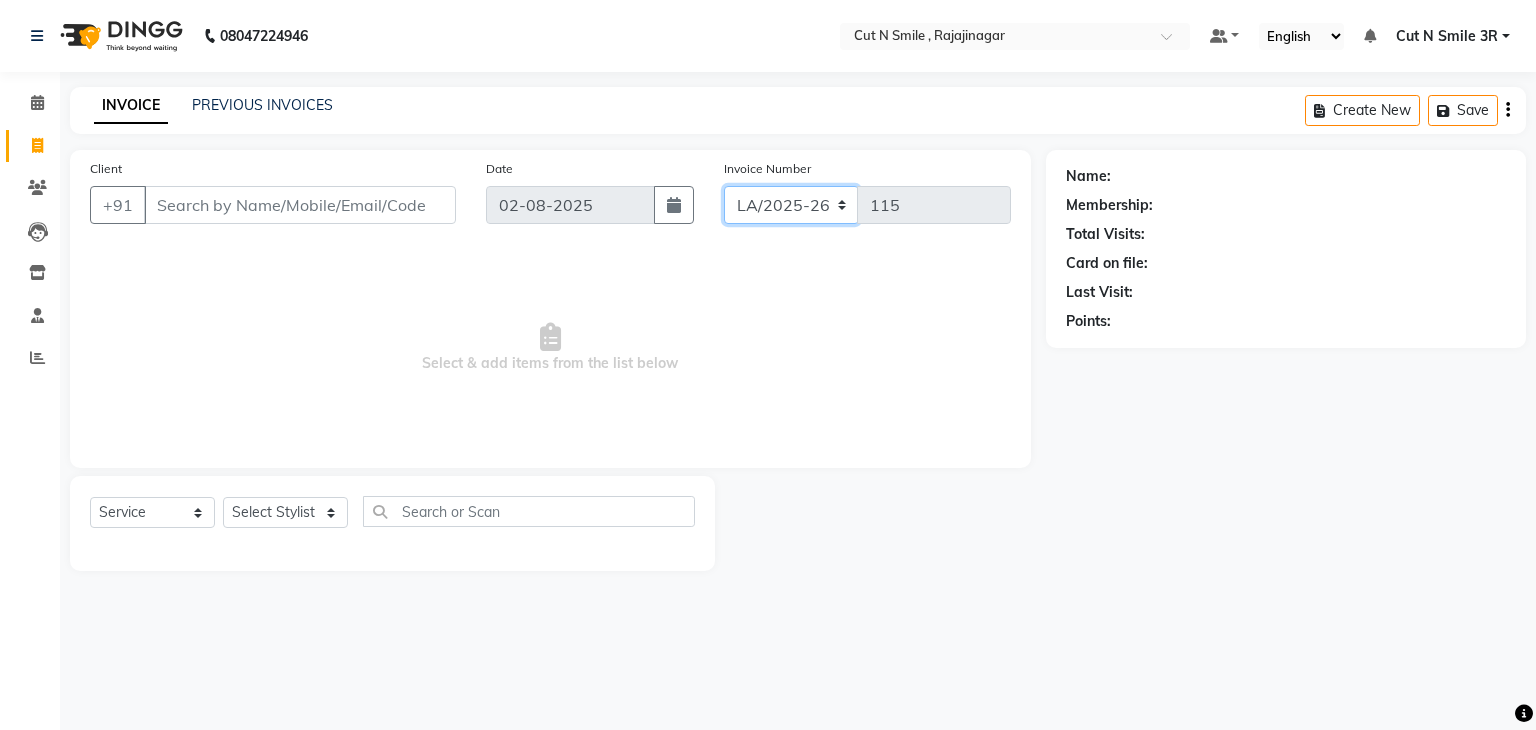 click on "BOB/25-26 LA/2025-26 SH/25 CH/25 SA/25" 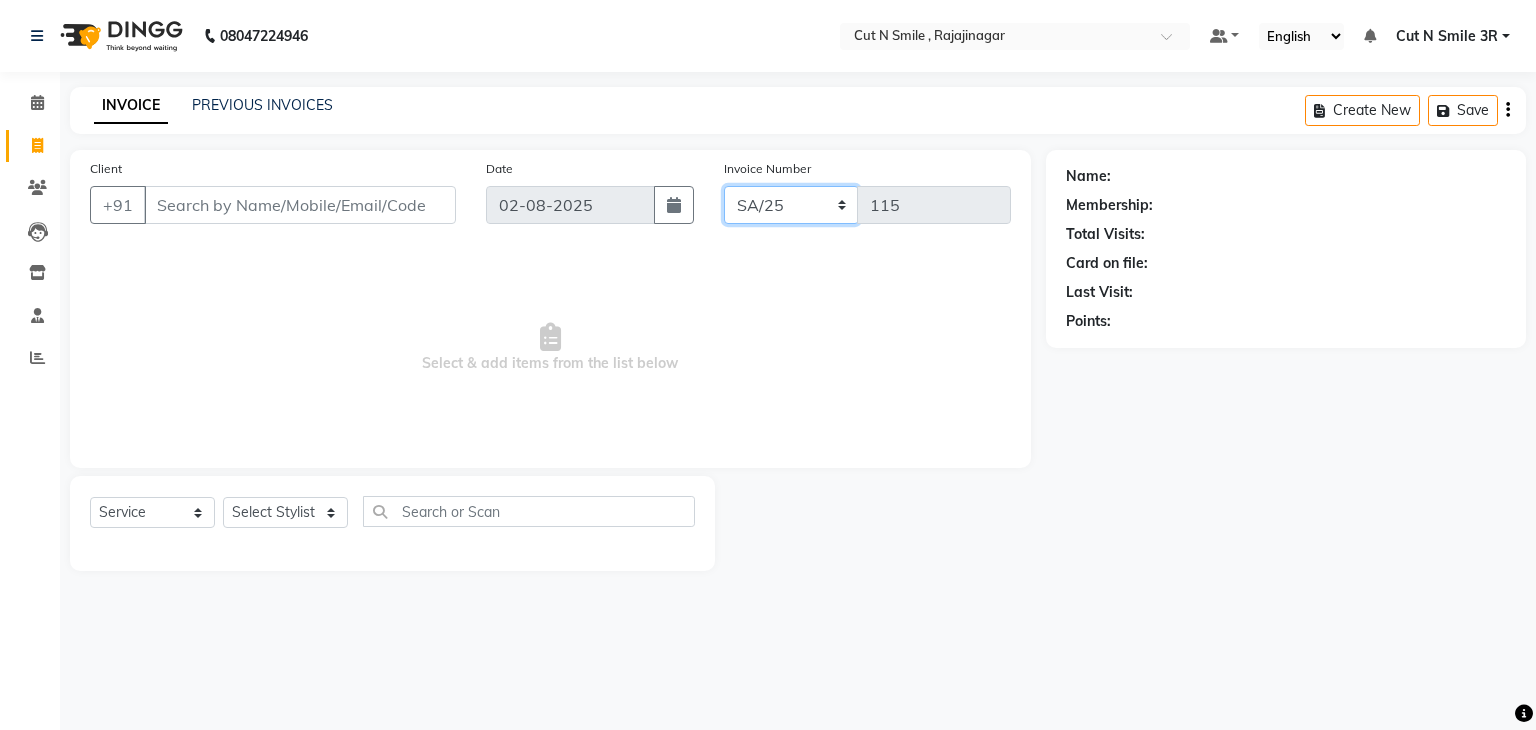 click on "BOB/25-26 LA/2025-26 SH/25 CH/25 SA/25" 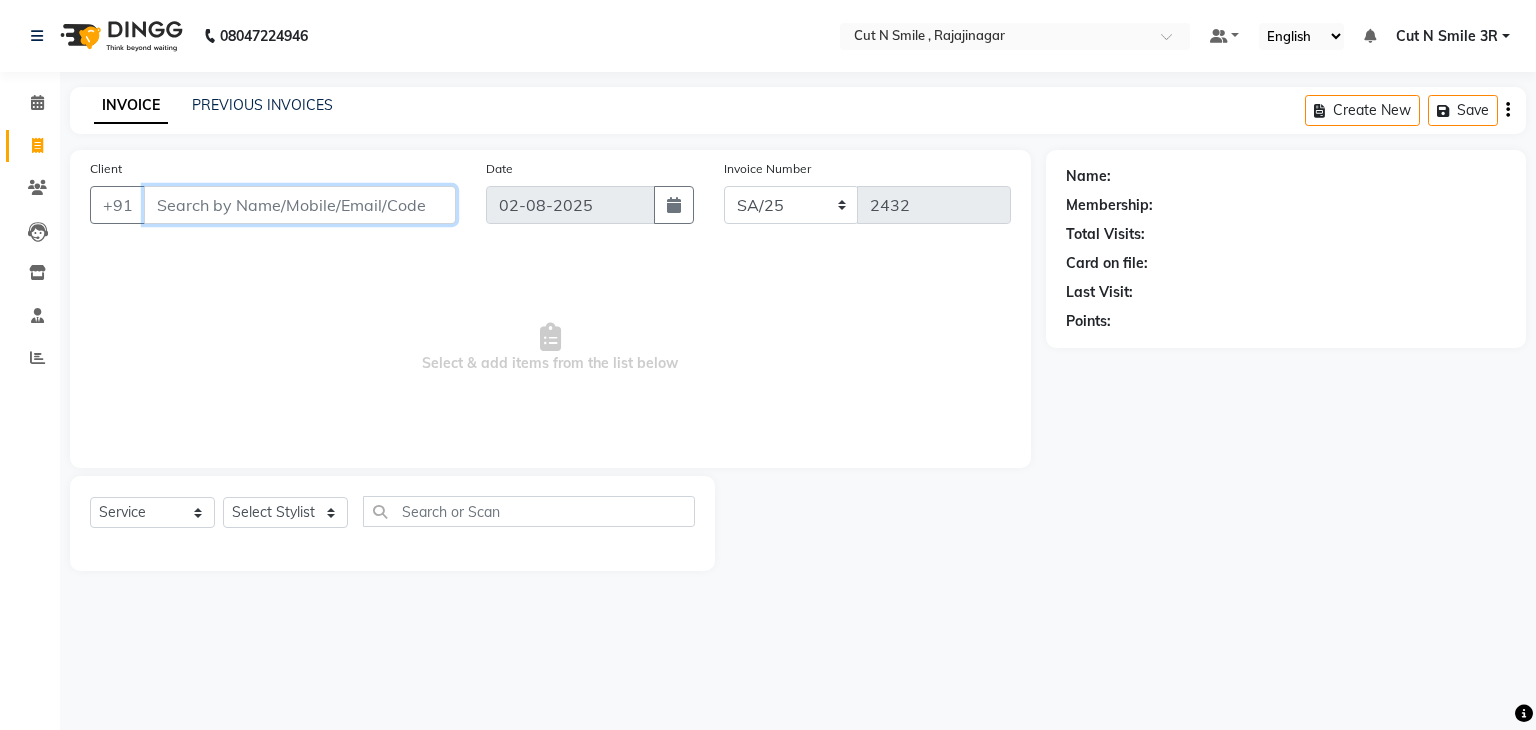 click on "Client" at bounding box center (300, 205) 